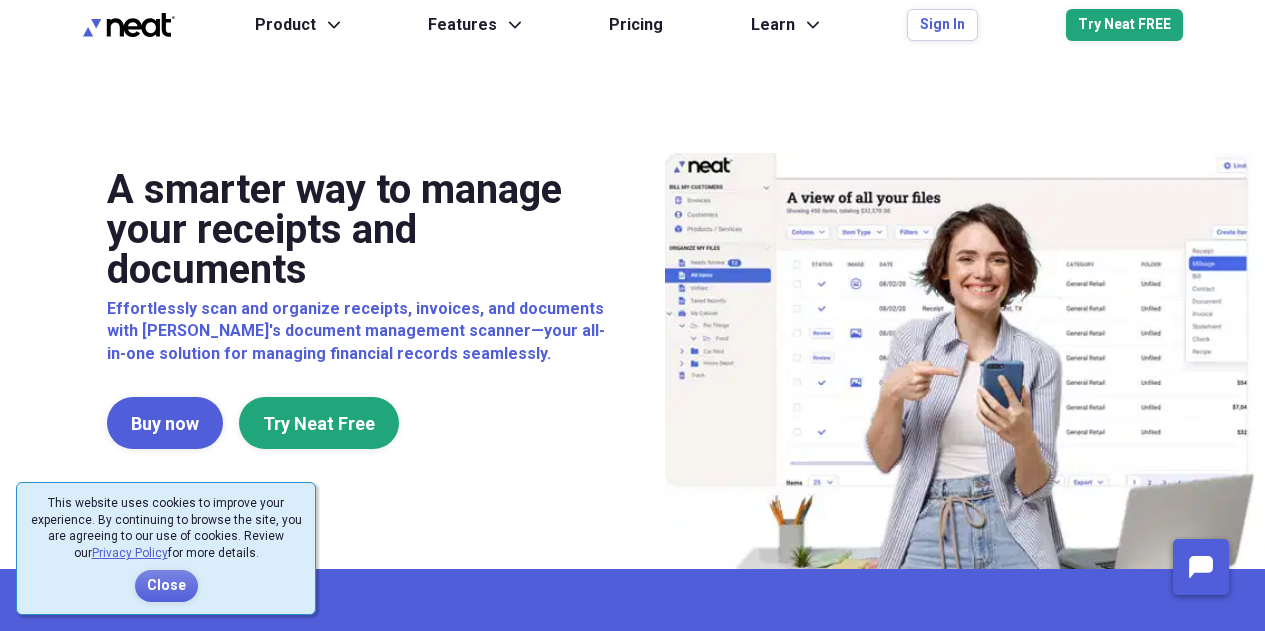 scroll, scrollTop: 0, scrollLeft: 0, axis: both 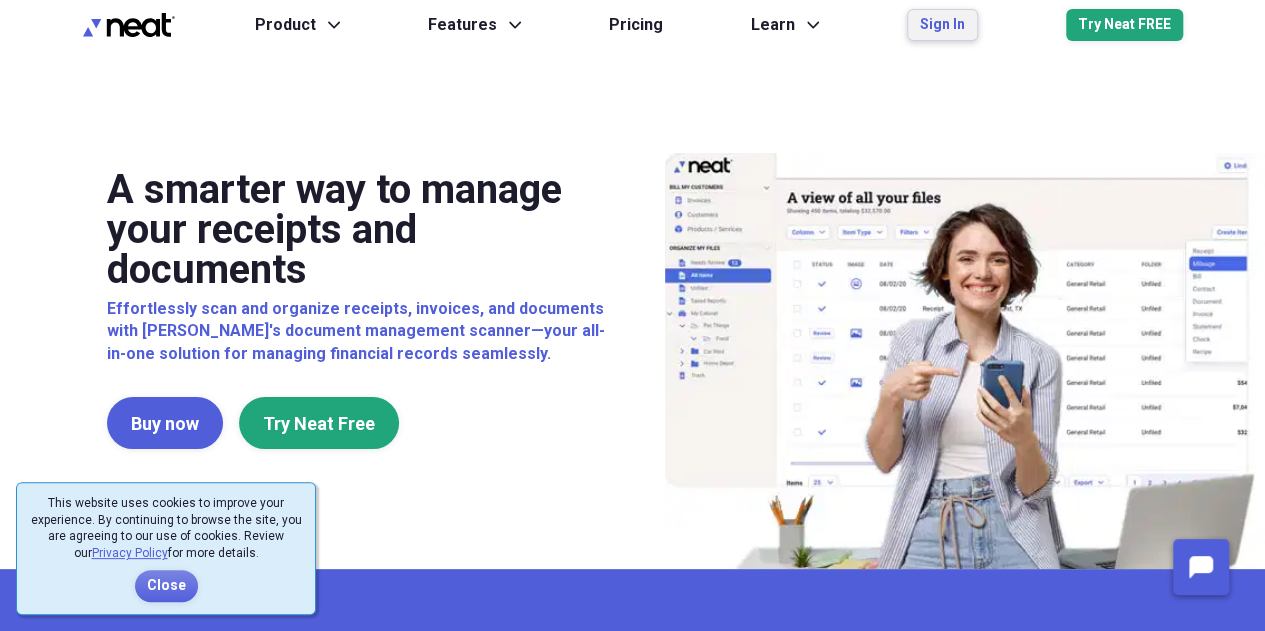 click on "Sign In" at bounding box center [942, 25] 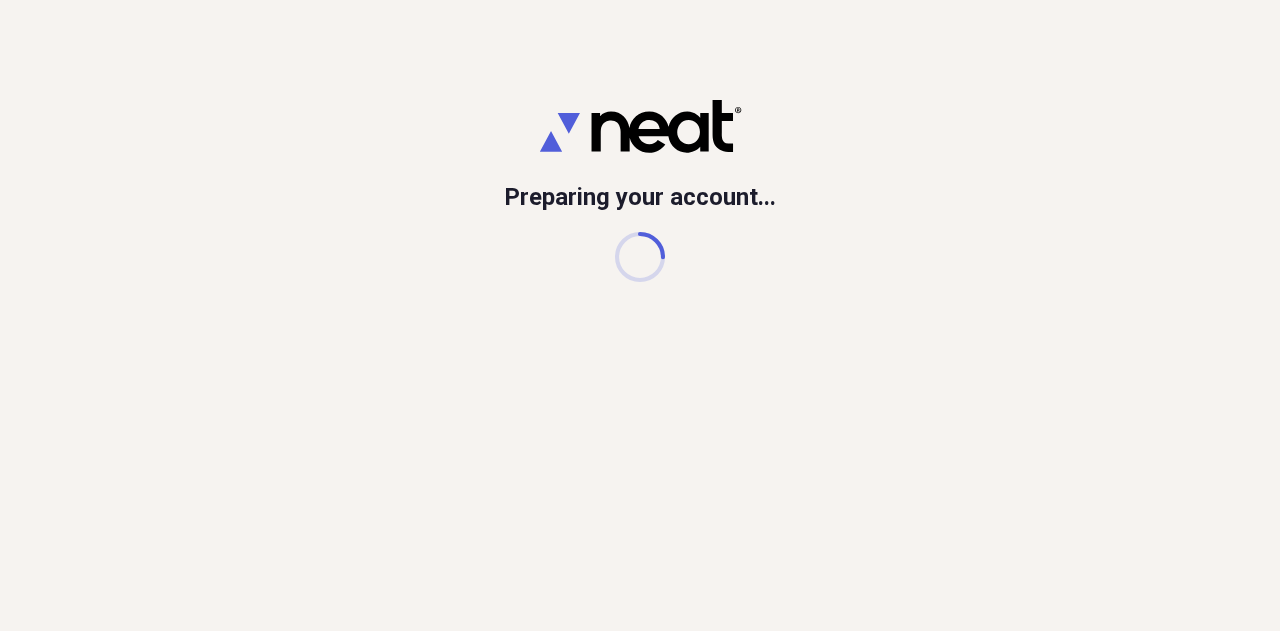 scroll, scrollTop: 0, scrollLeft: 0, axis: both 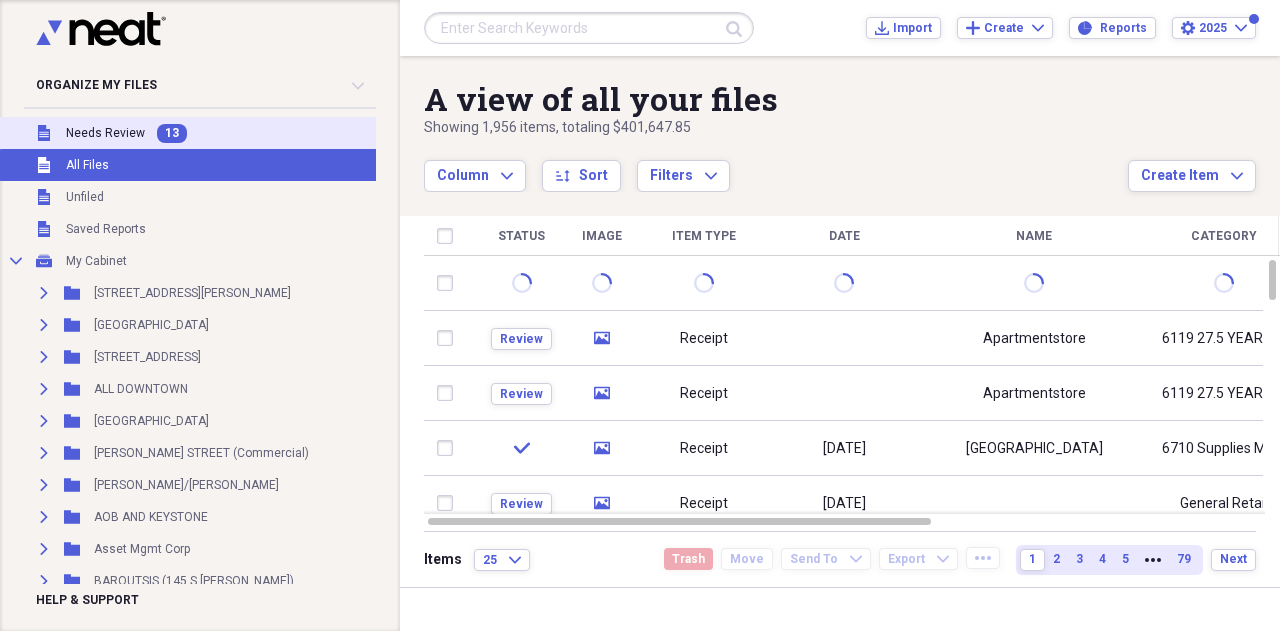click on "Needs Review" at bounding box center (105, 133) 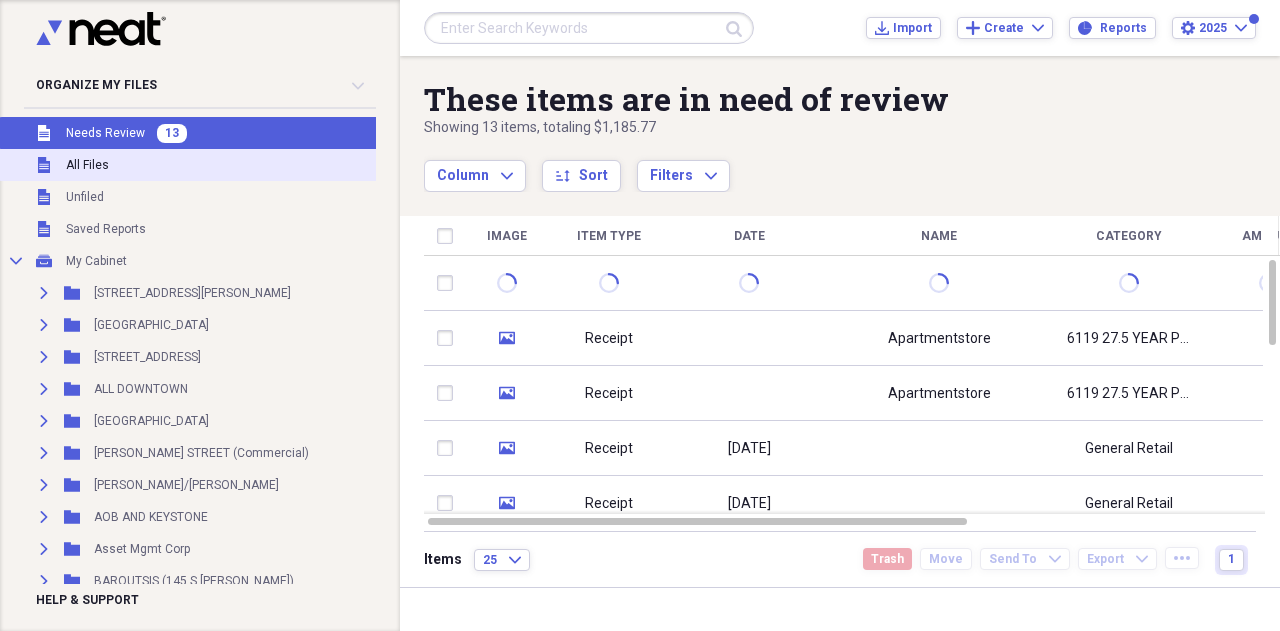 click on "All Files" at bounding box center [87, 165] 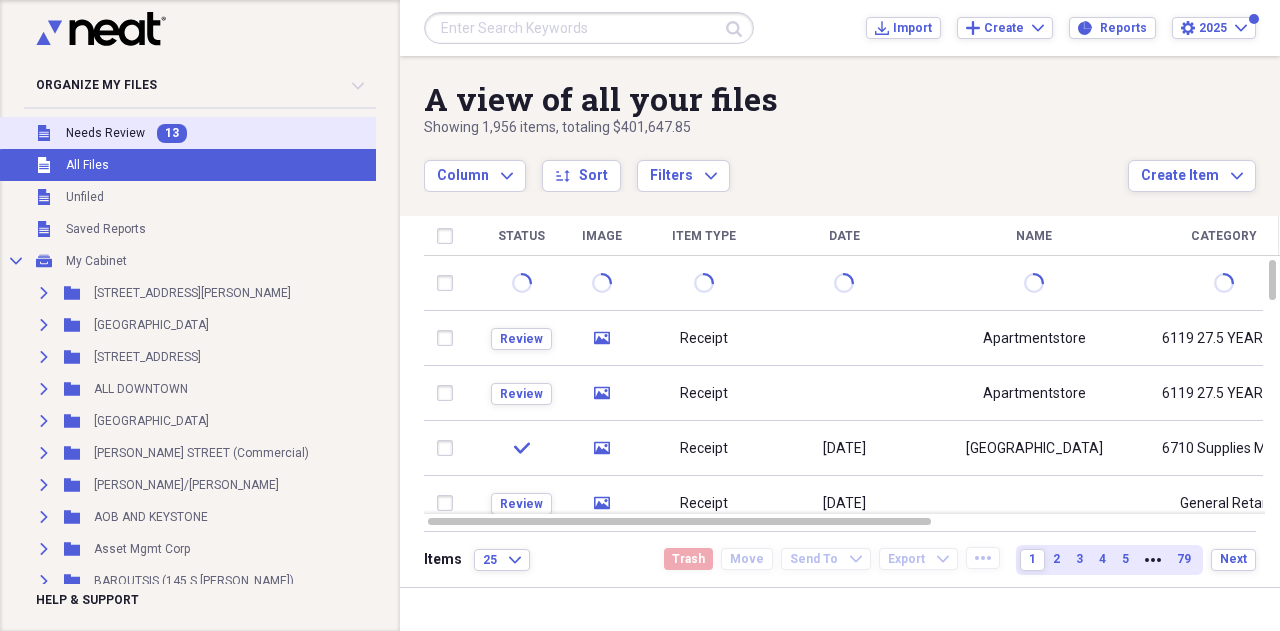 click on "Unfiled Needs Review 13" at bounding box center (247, 133) 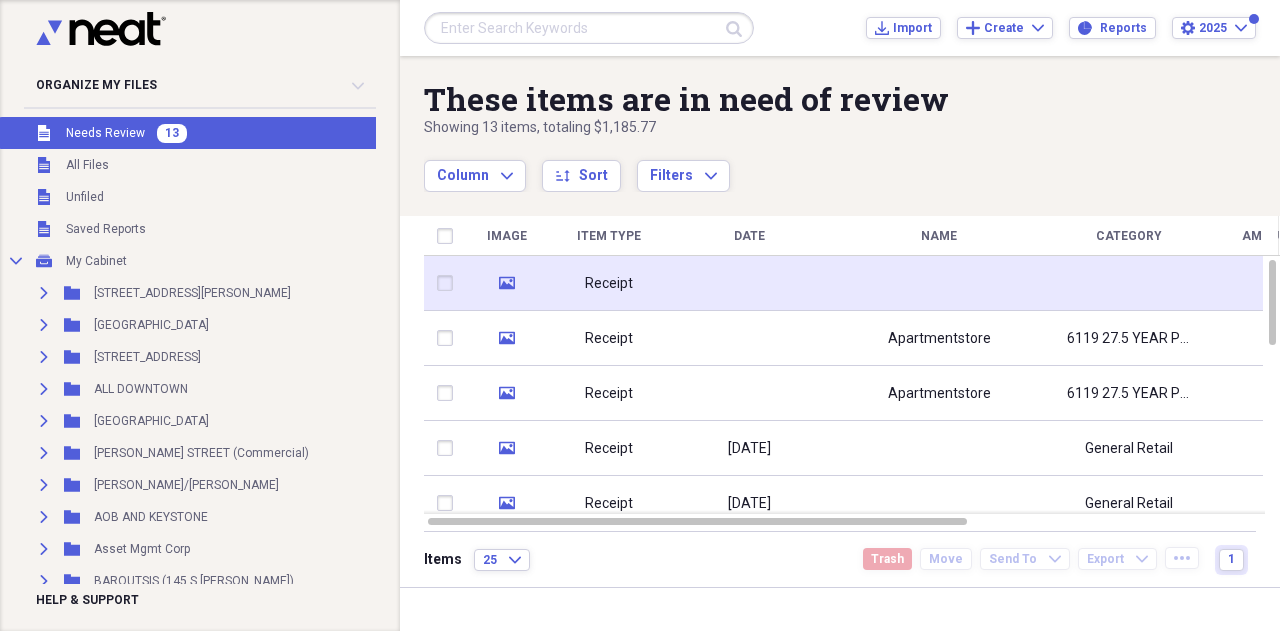 click at bounding box center (749, 283) 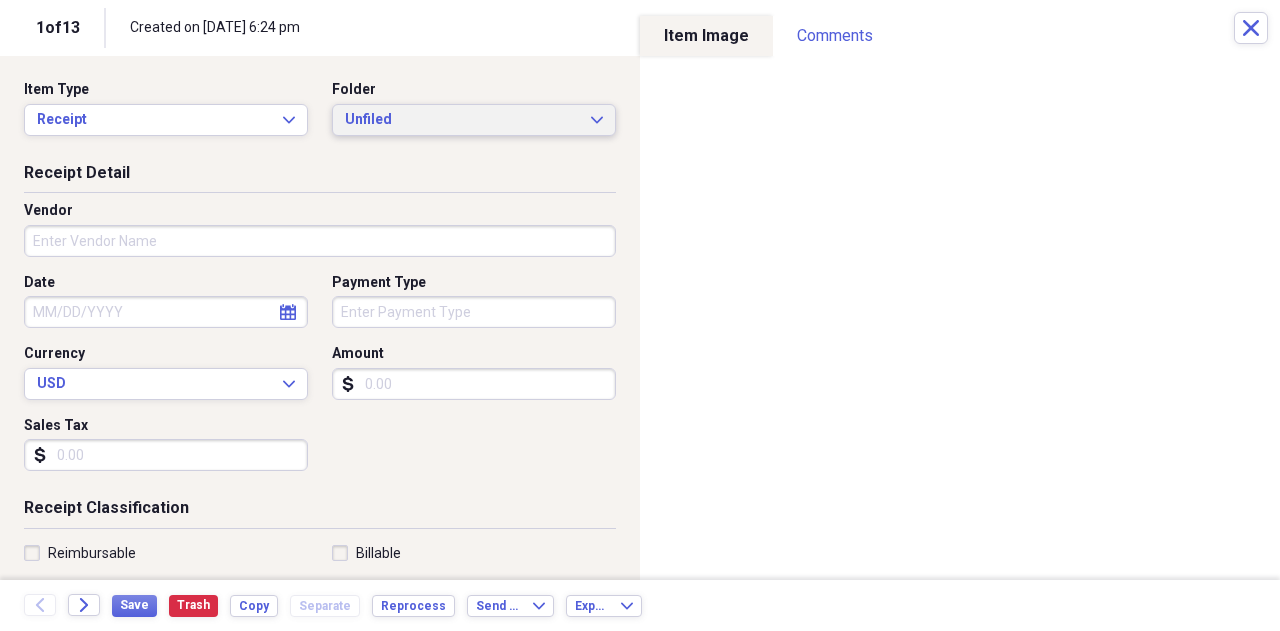 click on "Unfiled" at bounding box center [462, 120] 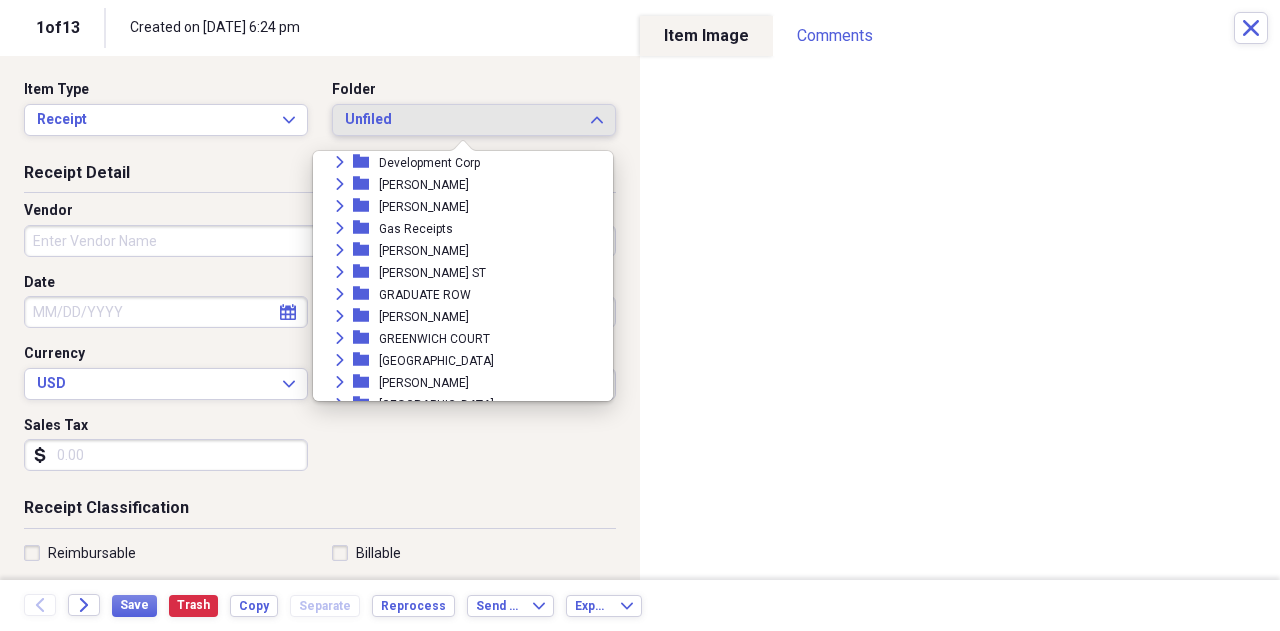 scroll, scrollTop: 656, scrollLeft: 0, axis: vertical 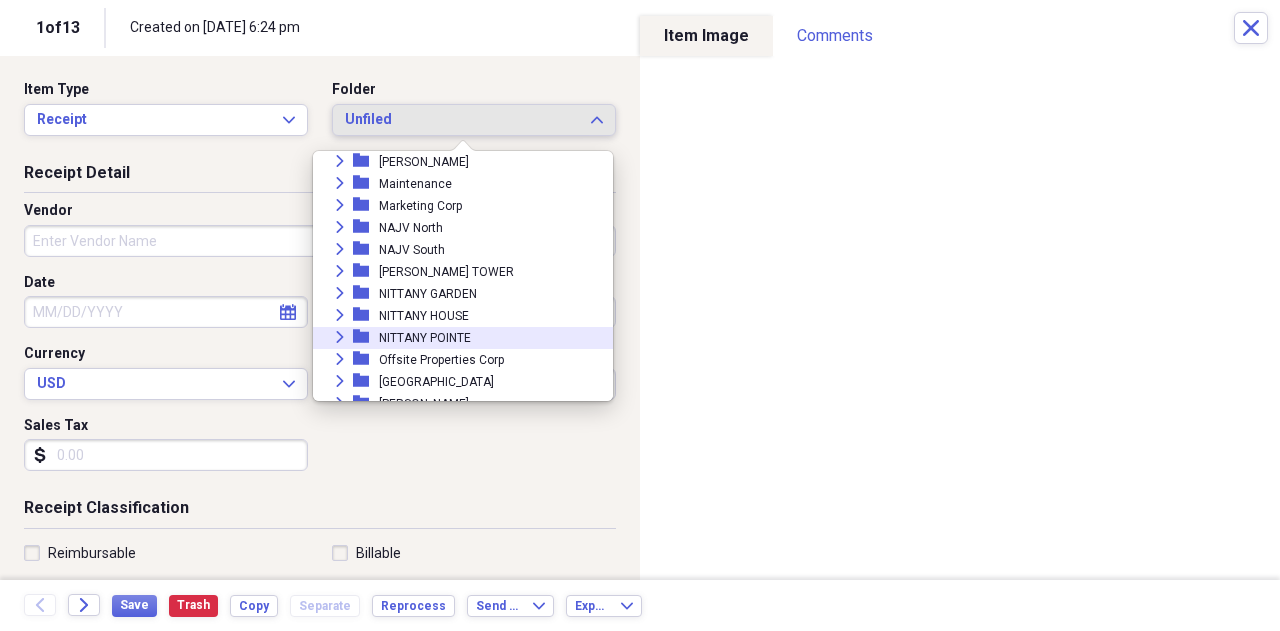 click on "Expand folder NITTANY POINTE" at bounding box center (455, 338) 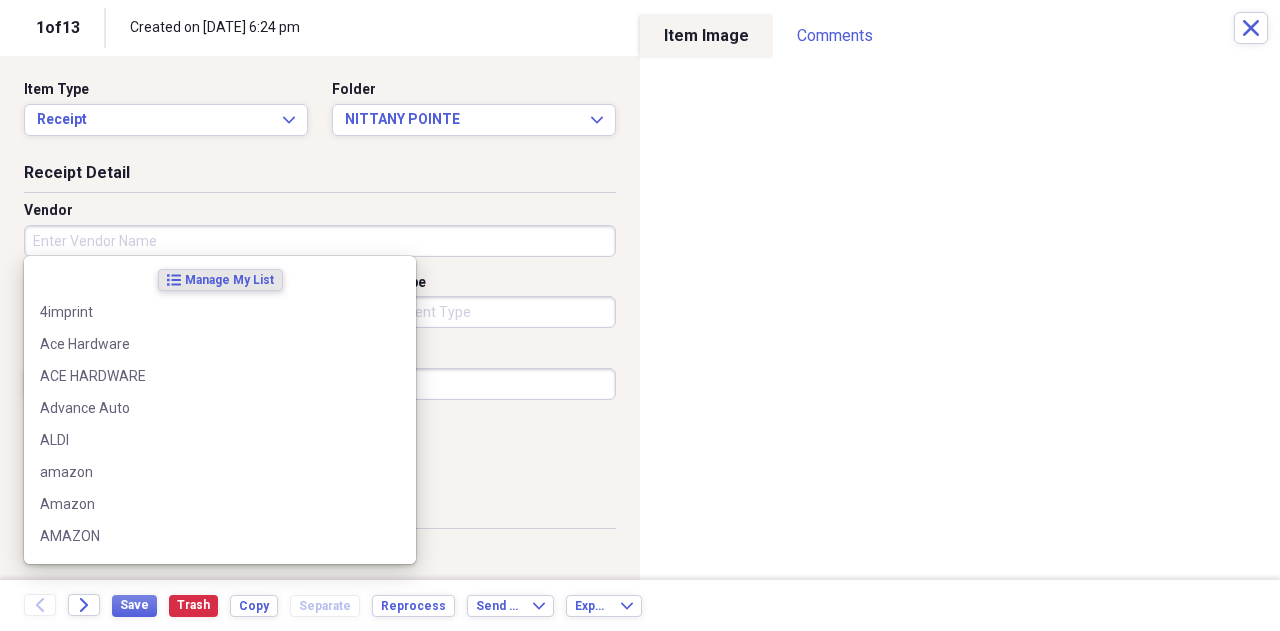 click on "Vendor" at bounding box center [320, 241] 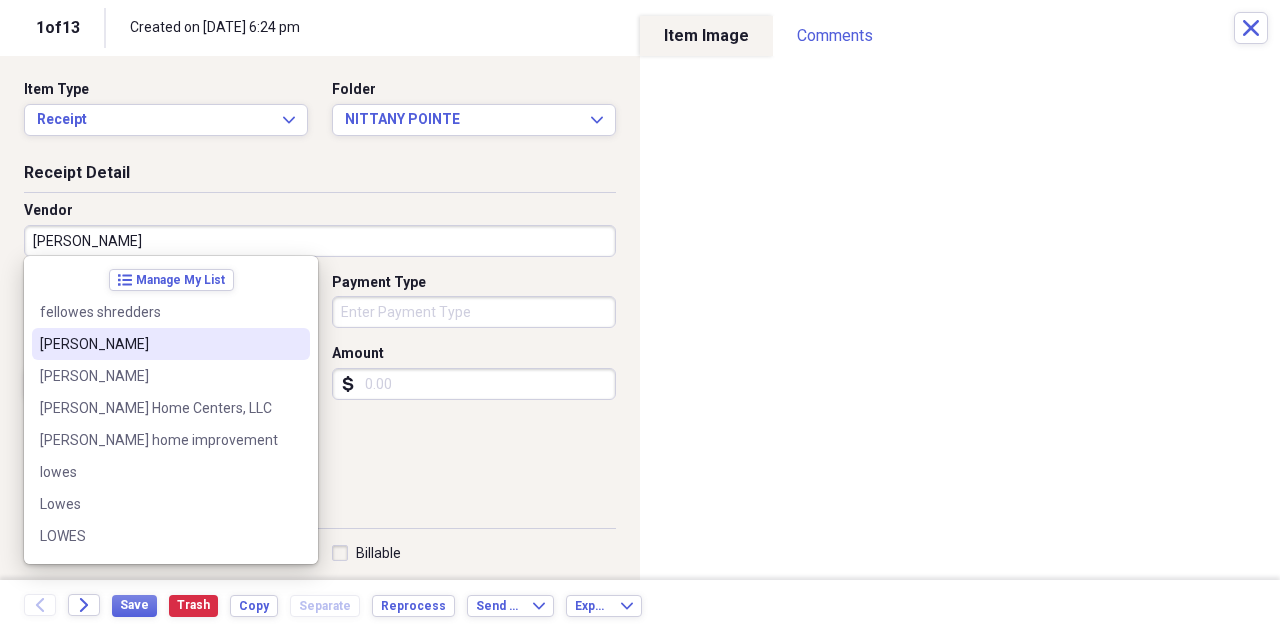 click on "[PERSON_NAME]" at bounding box center (159, 344) 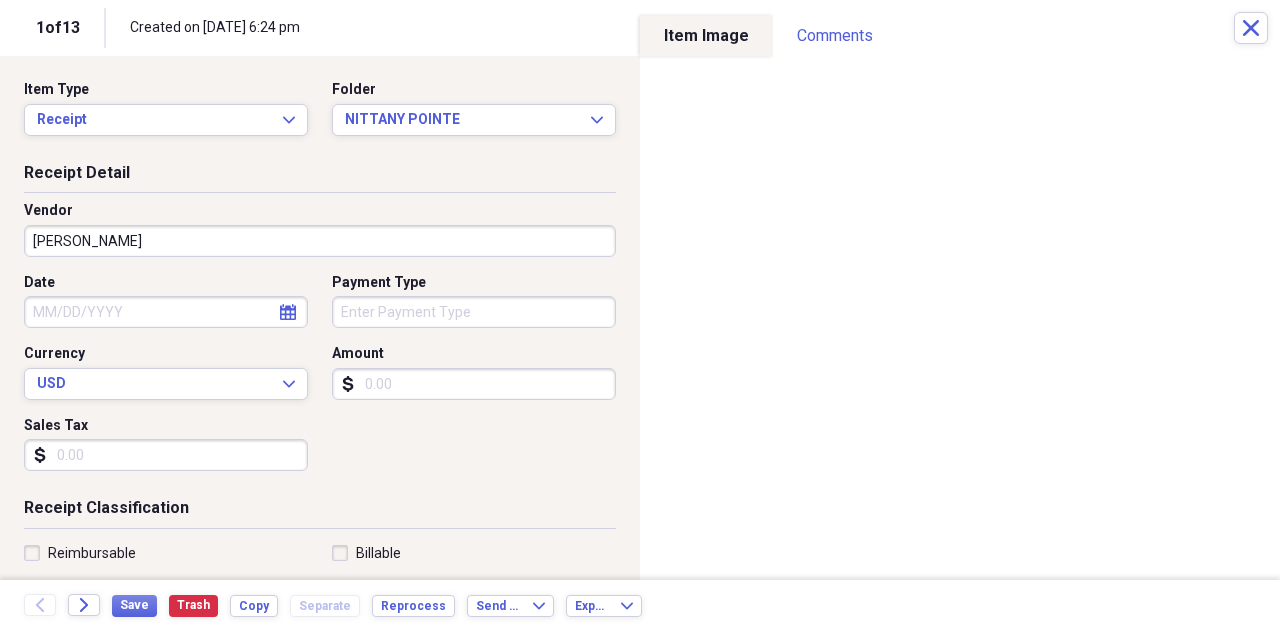 type on "6710 Supplies Material" 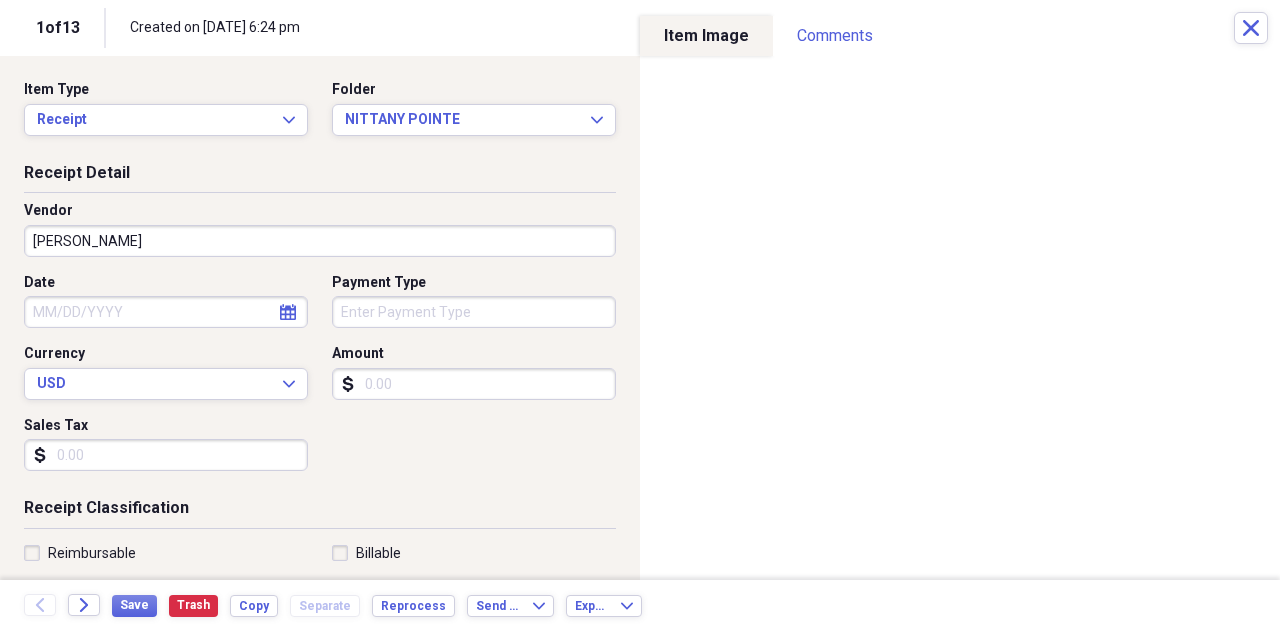 click on "calendar Calendar" at bounding box center [288, 312] 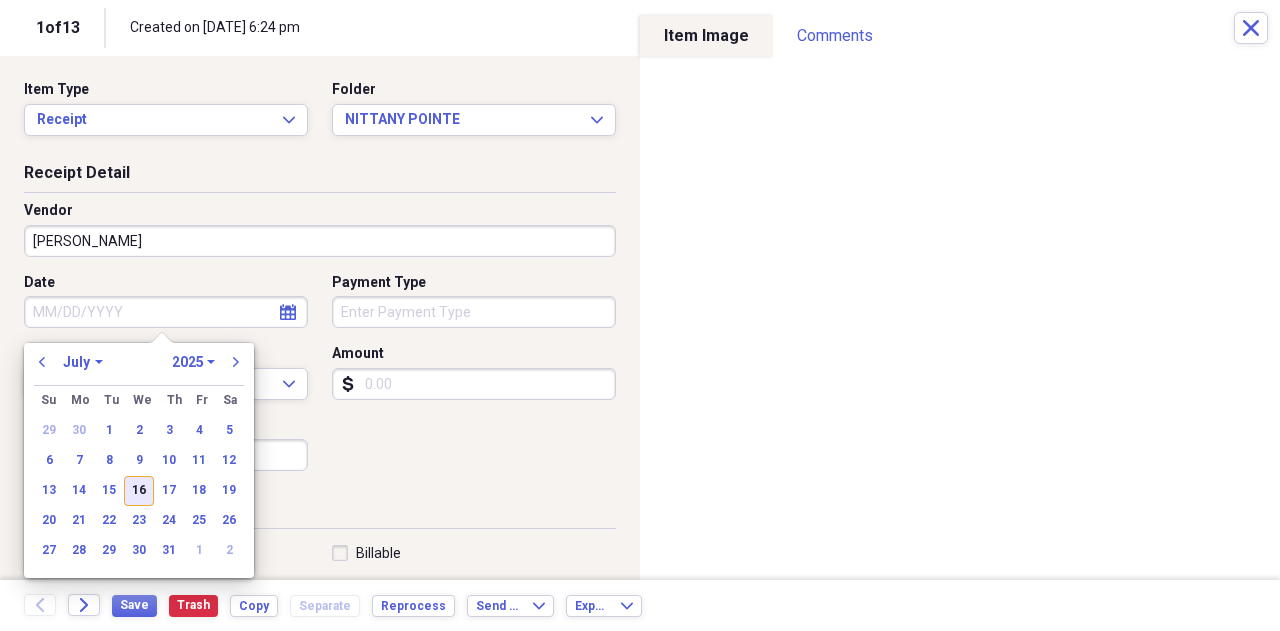 click on "16" at bounding box center [139, 491] 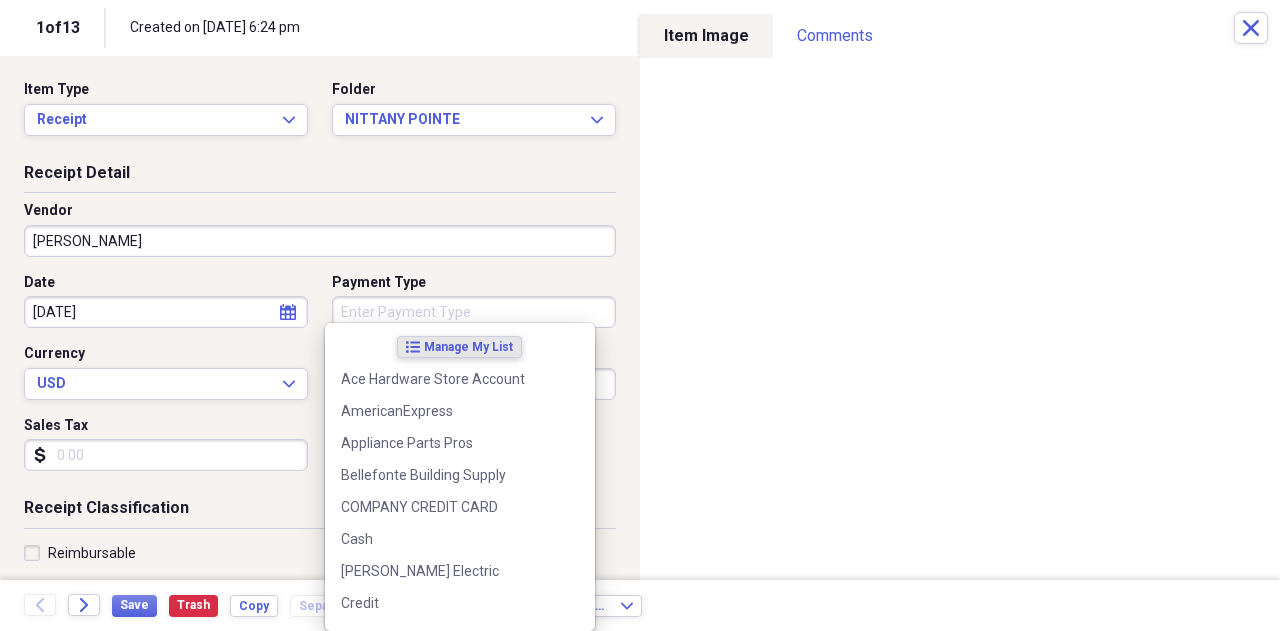 click on "Payment Type" at bounding box center (474, 312) 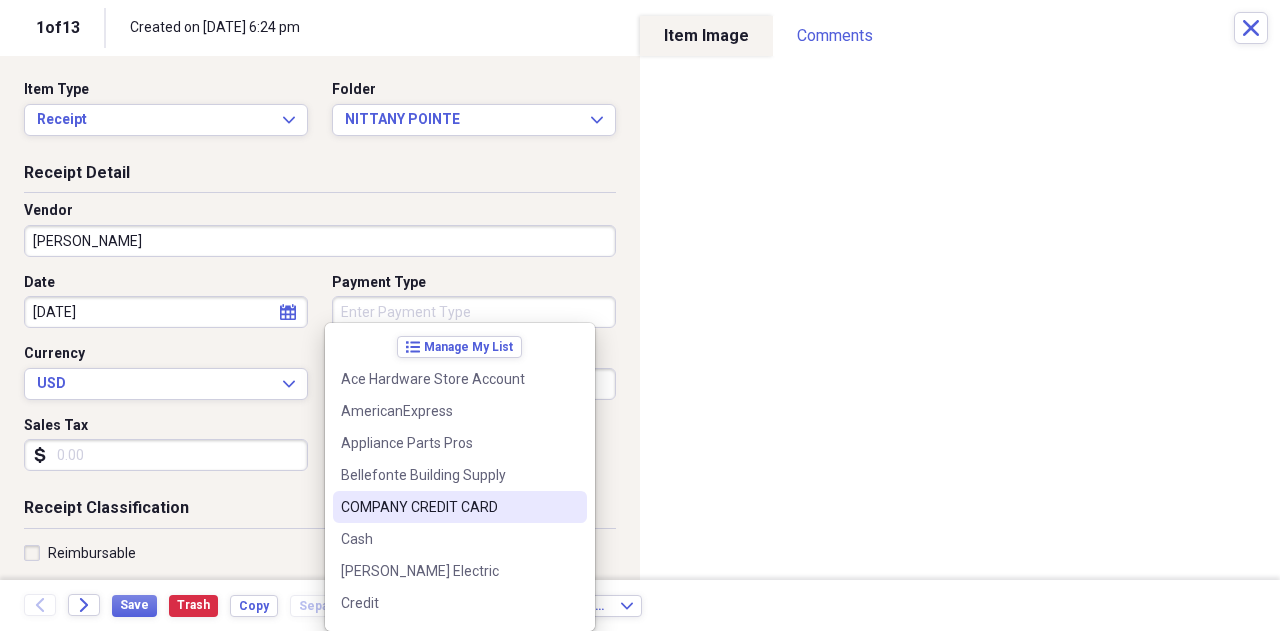 click on "COMPANY CREDIT CARD" at bounding box center [448, 507] 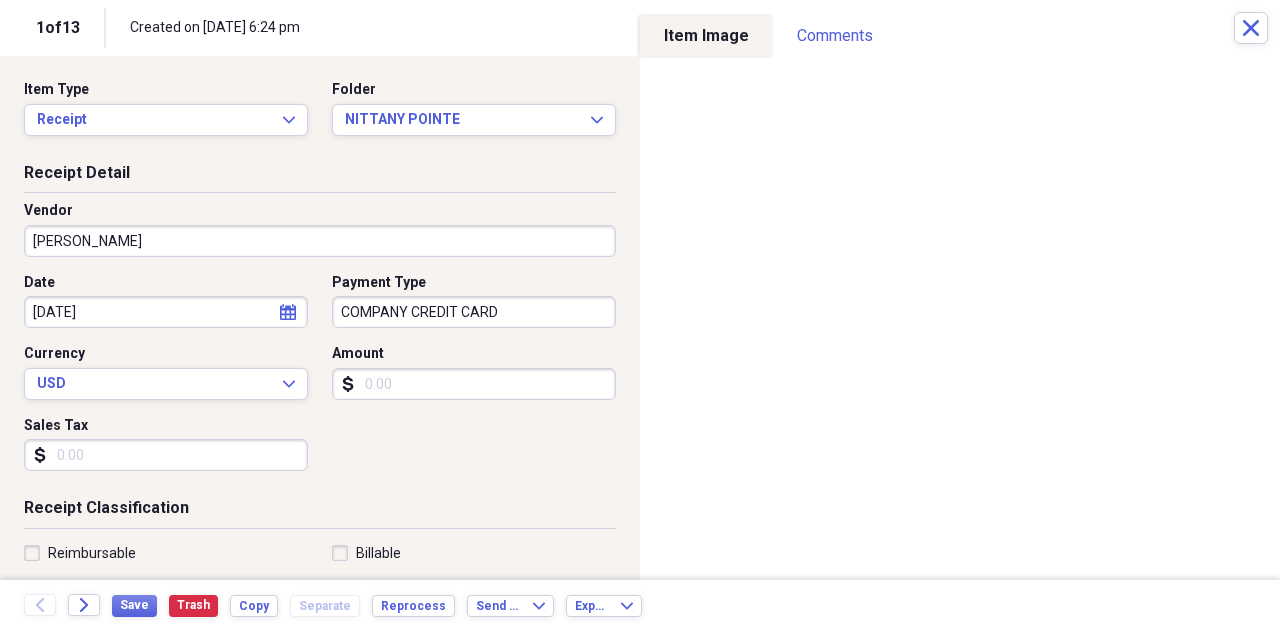 click on "Amount" at bounding box center [474, 384] 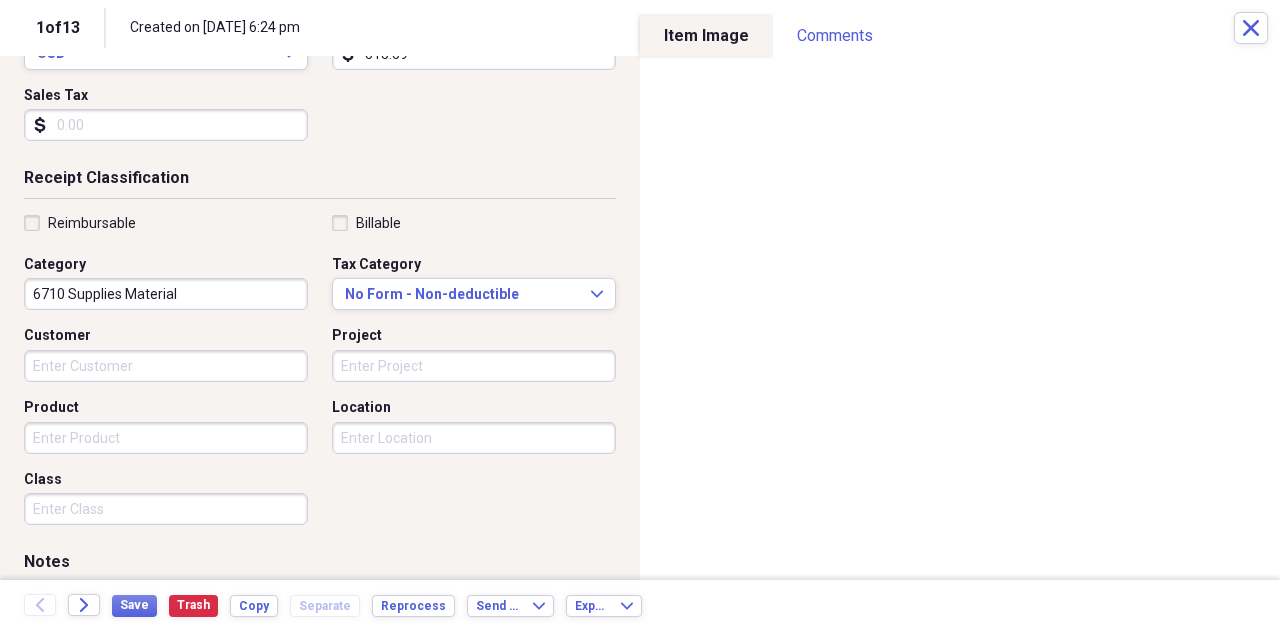 scroll, scrollTop: 403, scrollLeft: 0, axis: vertical 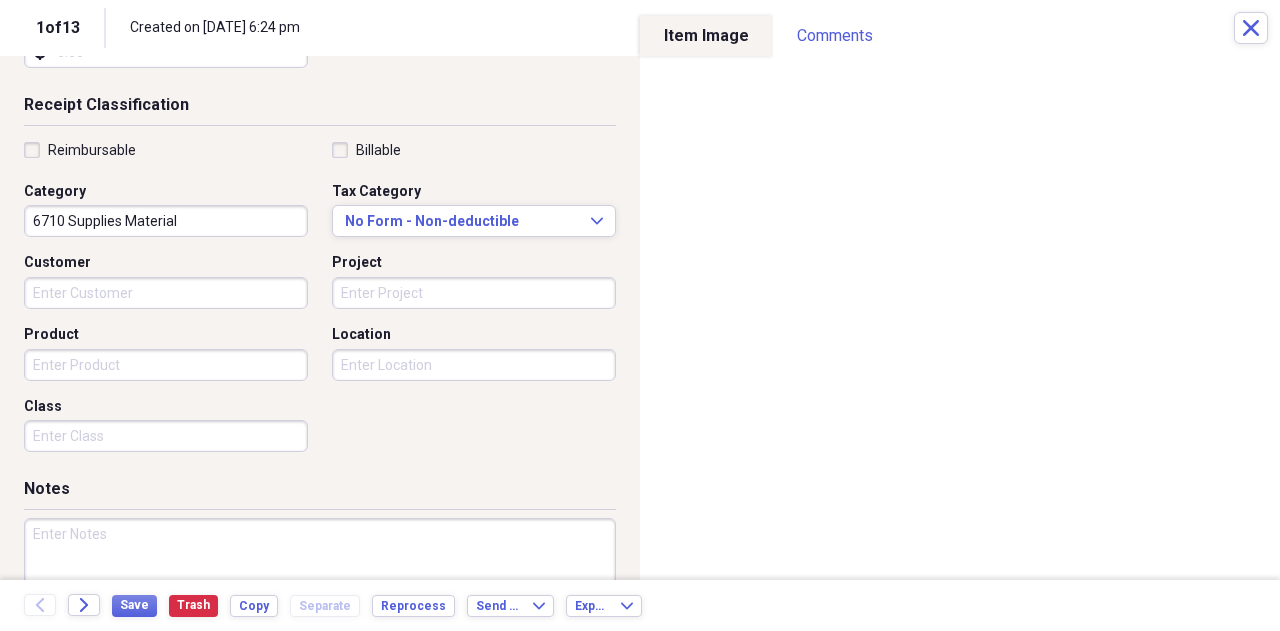 type on "515.59" 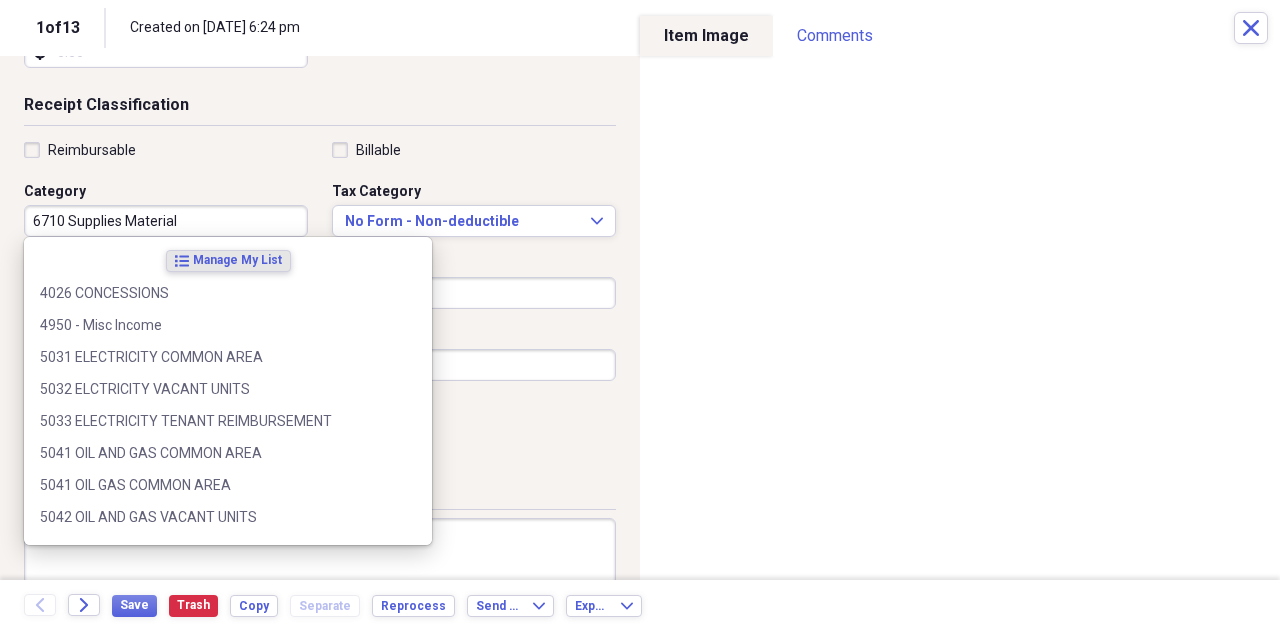 click at bounding box center (408, 389) 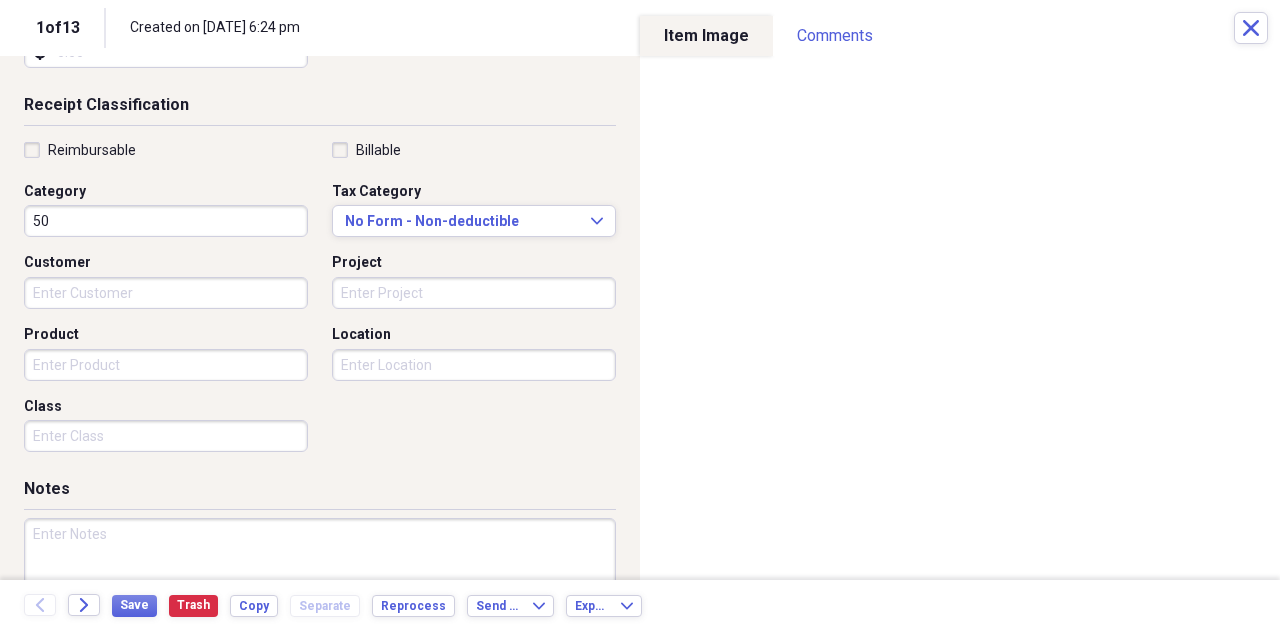 type on "5" 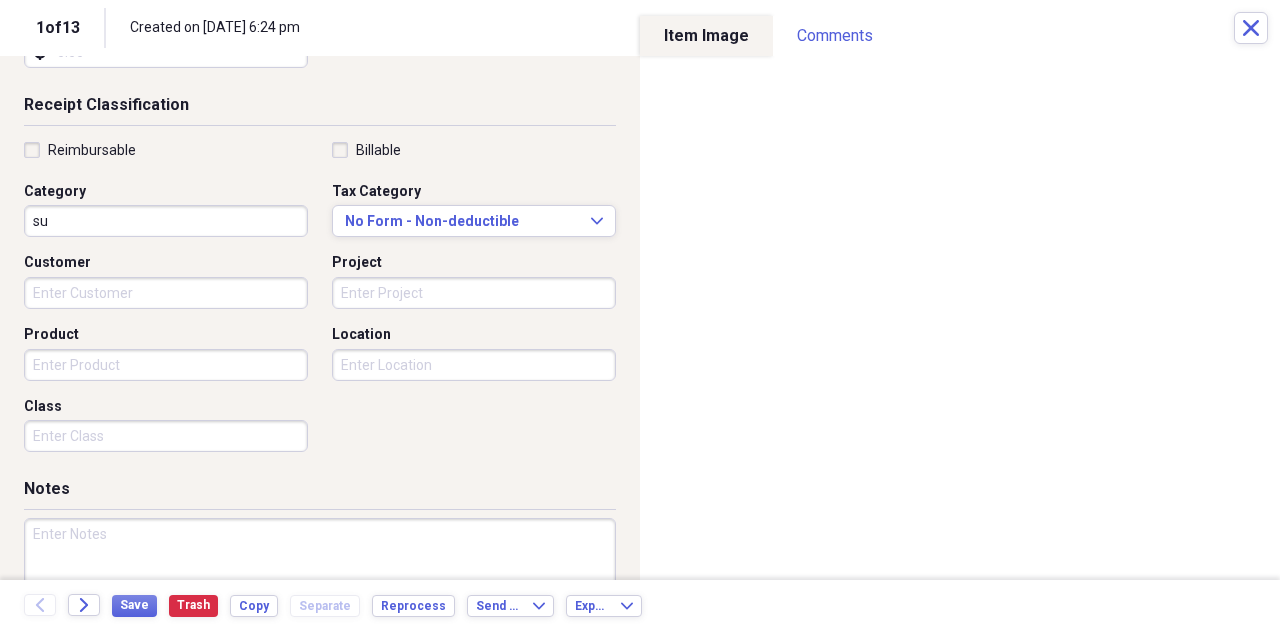 type on "s" 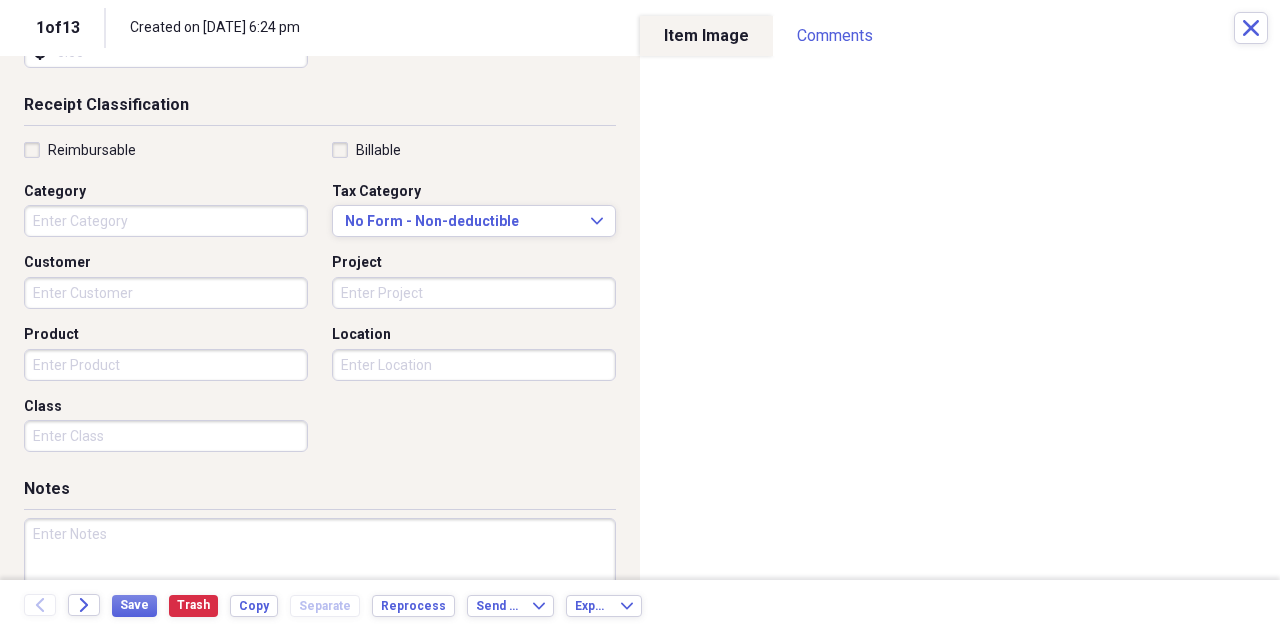 click on "Category" at bounding box center [166, 221] 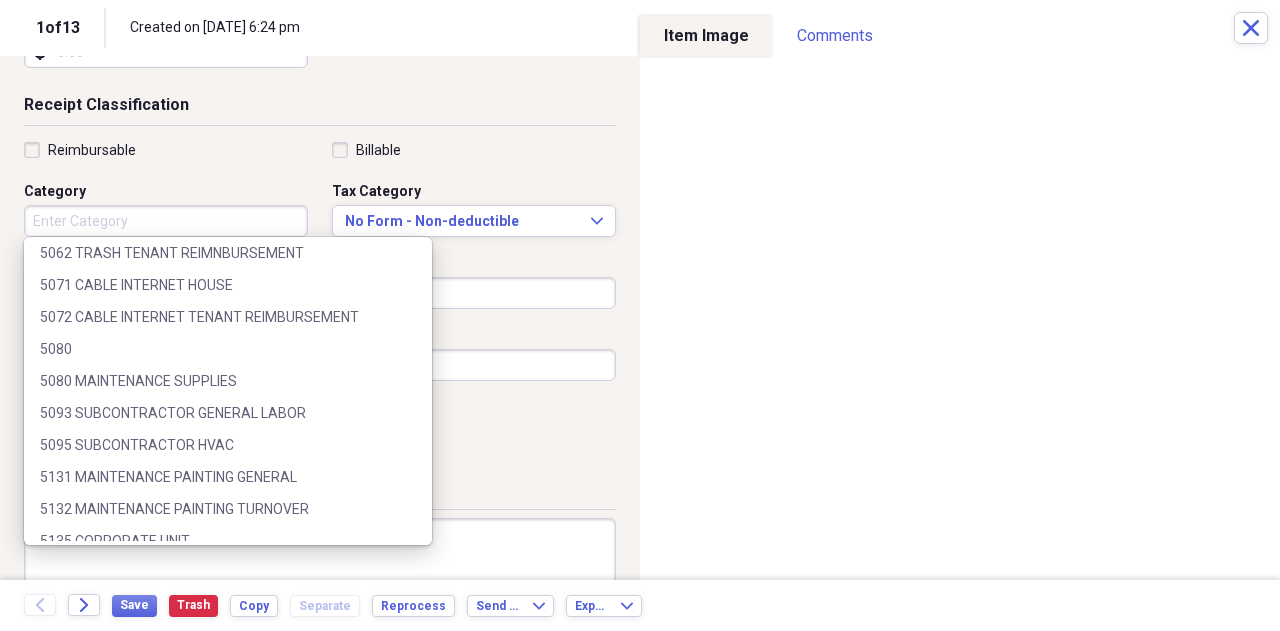 scroll, scrollTop: 458, scrollLeft: 0, axis: vertical 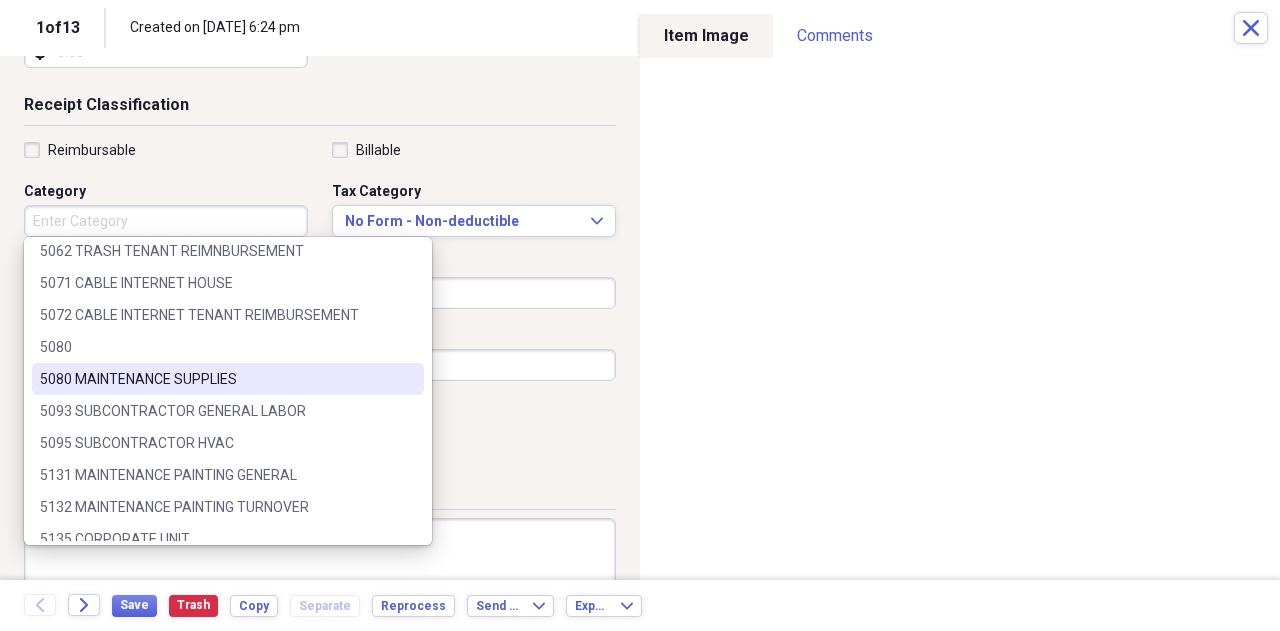 click on "5080 MAINTENANCE SUPPLIES" at bounding box center [216, 379] 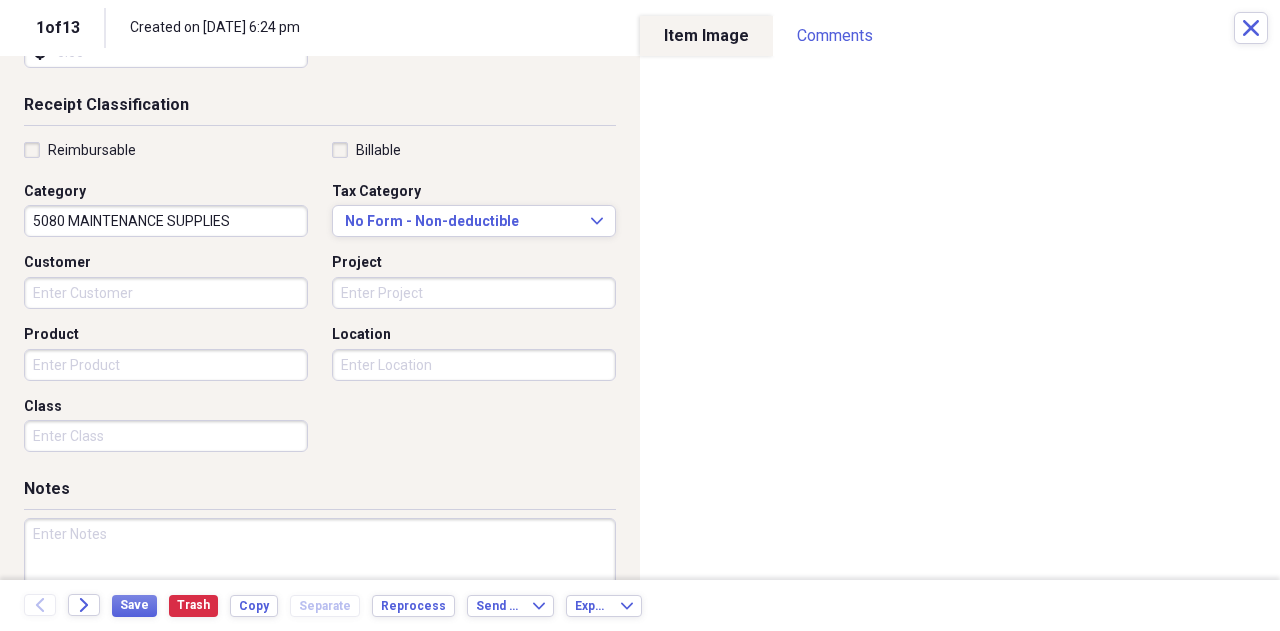 click on "Project" at bounding box center (474, 293) 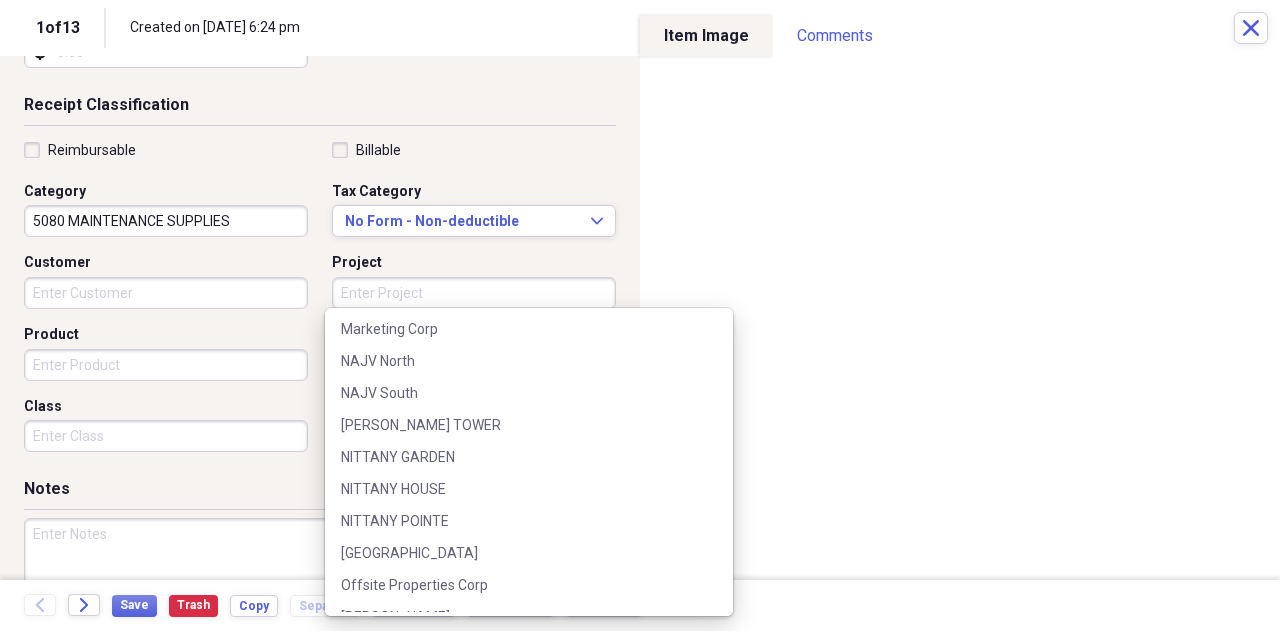 scroll, scrollTop: 1990, scrollLeft: 0, axis: vertical 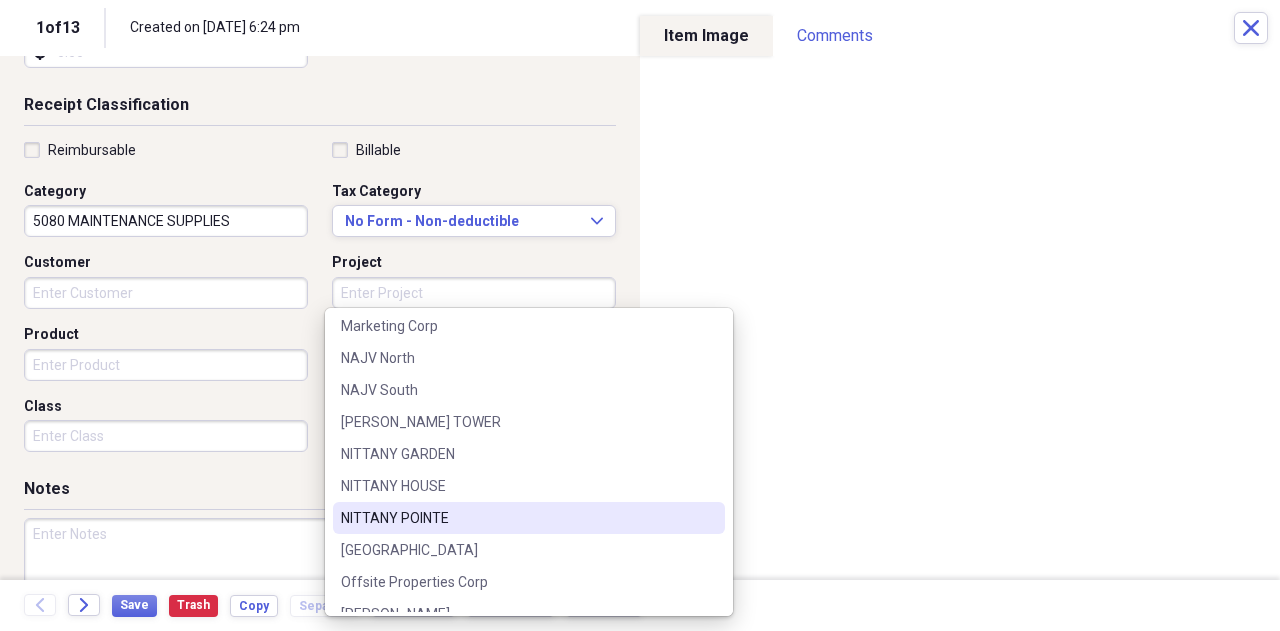 click on "NITTANY POINTE" at bounding box center (517, 518) 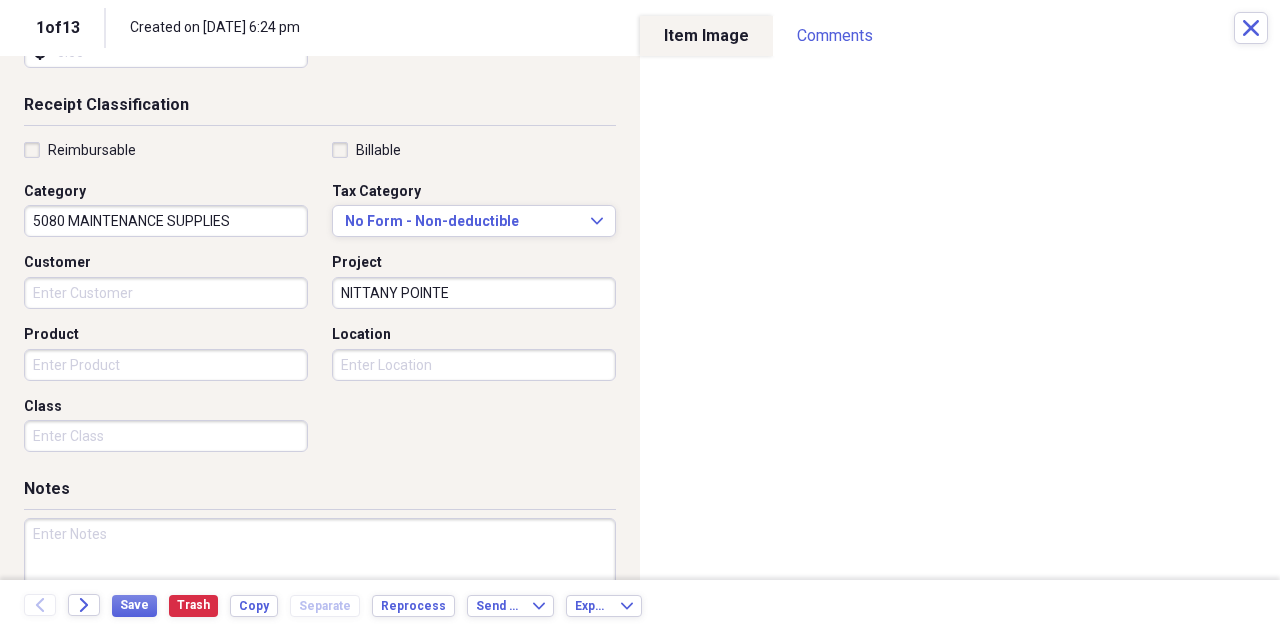 click at bounding box center (320, 583) 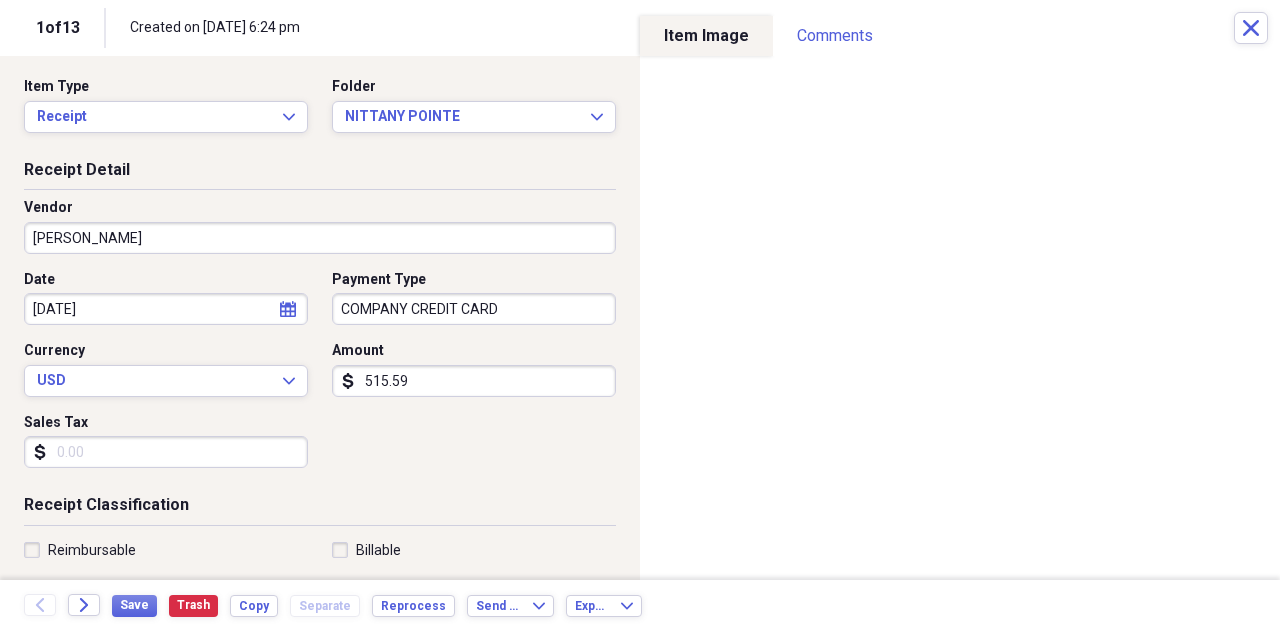 scroll, scrollTop: 0, scrollLeft: 0, axis: both 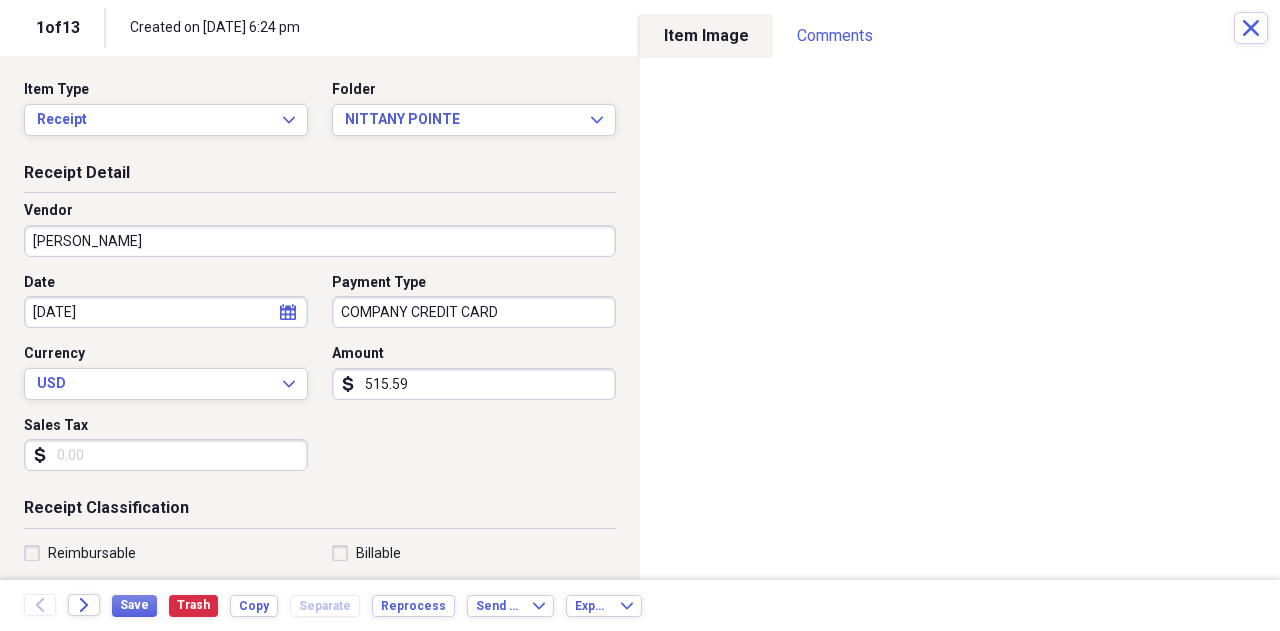 type on "Smoke detectors and pressure washer." 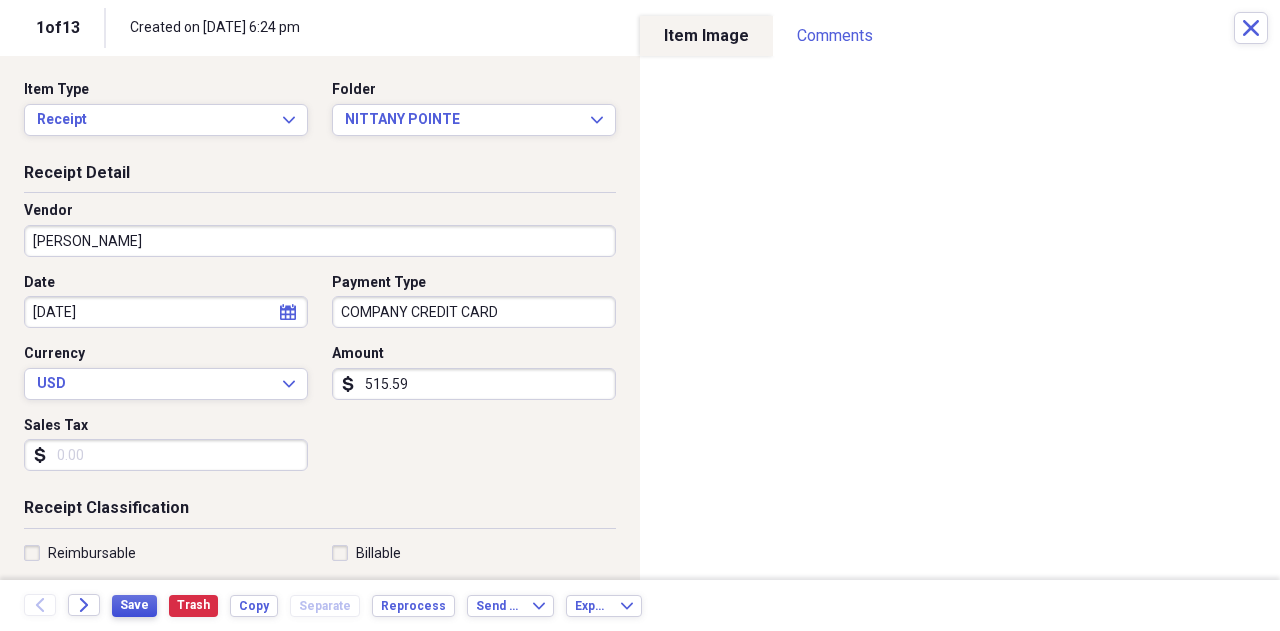 click on "Save" at bounding box center [134, 606] 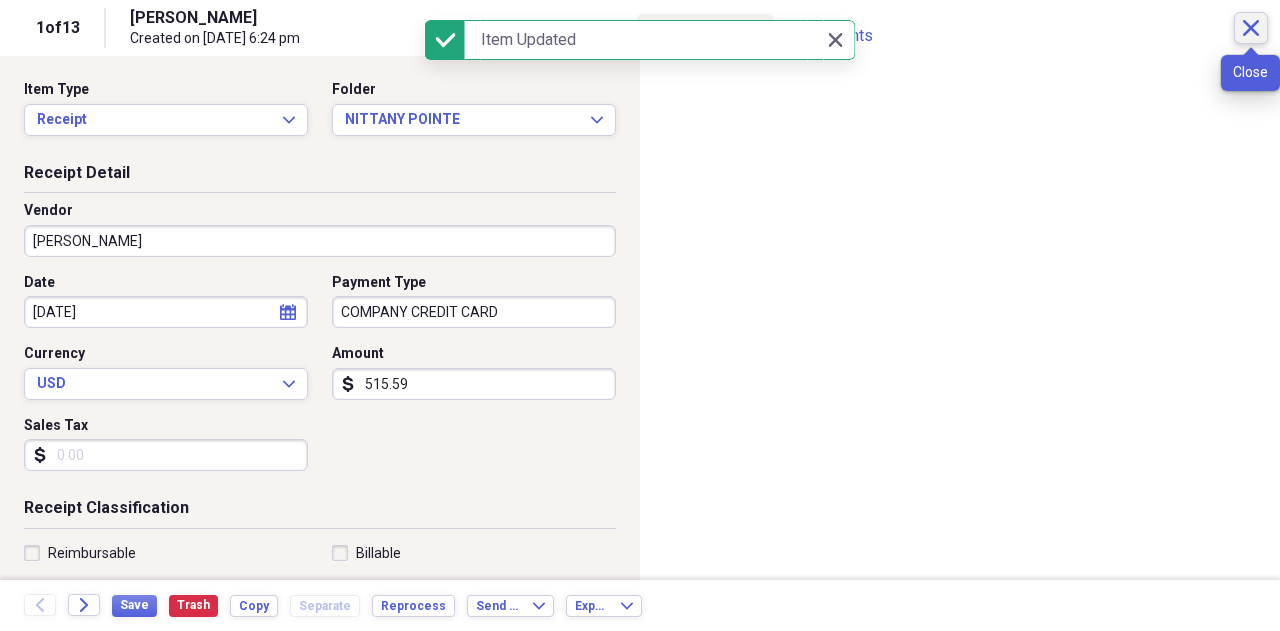 click on "Close" 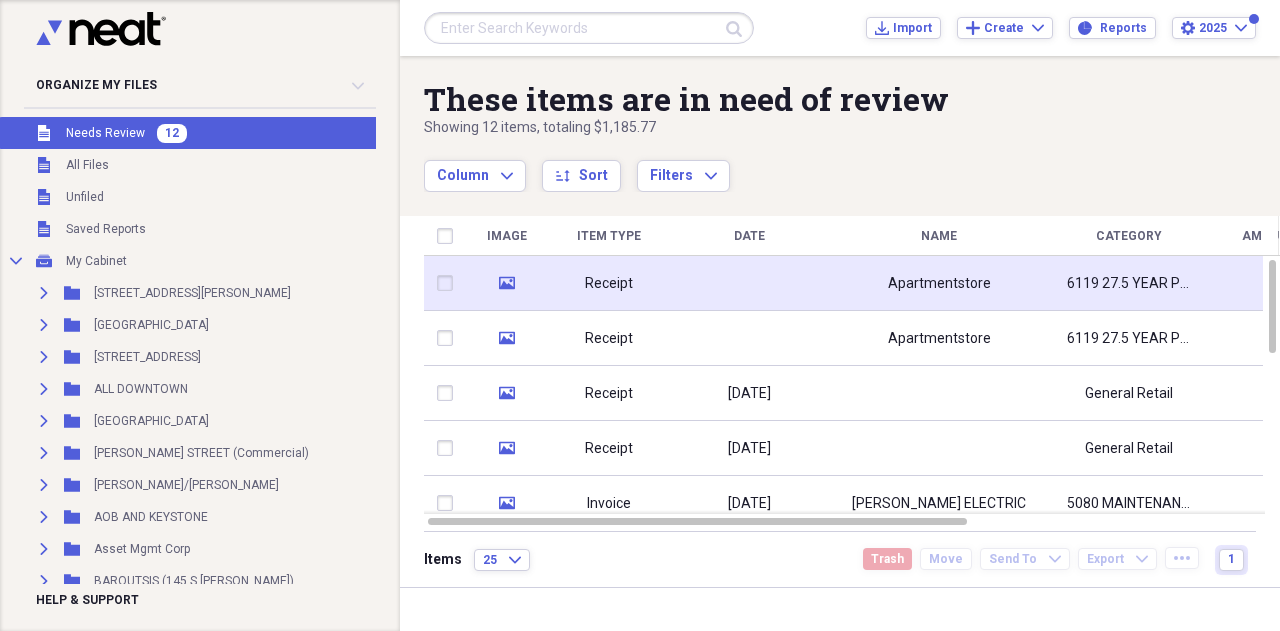 click at bounding box center (749, 283) 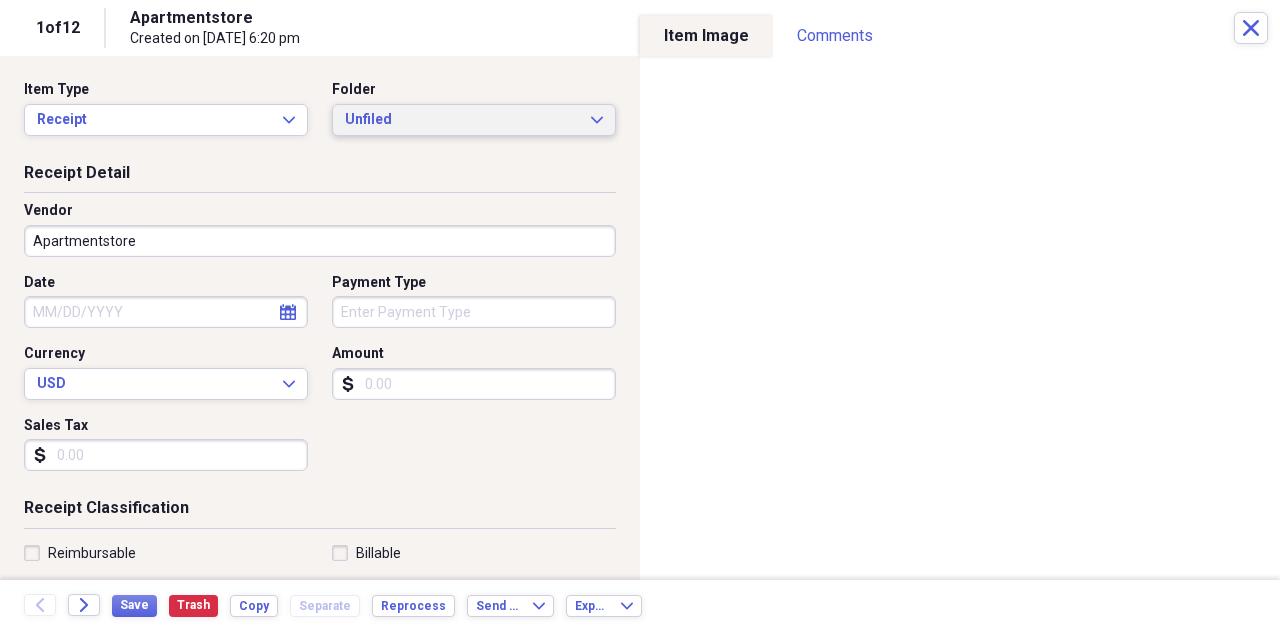 click on "Unfiled" at bounding box center (462, 120) 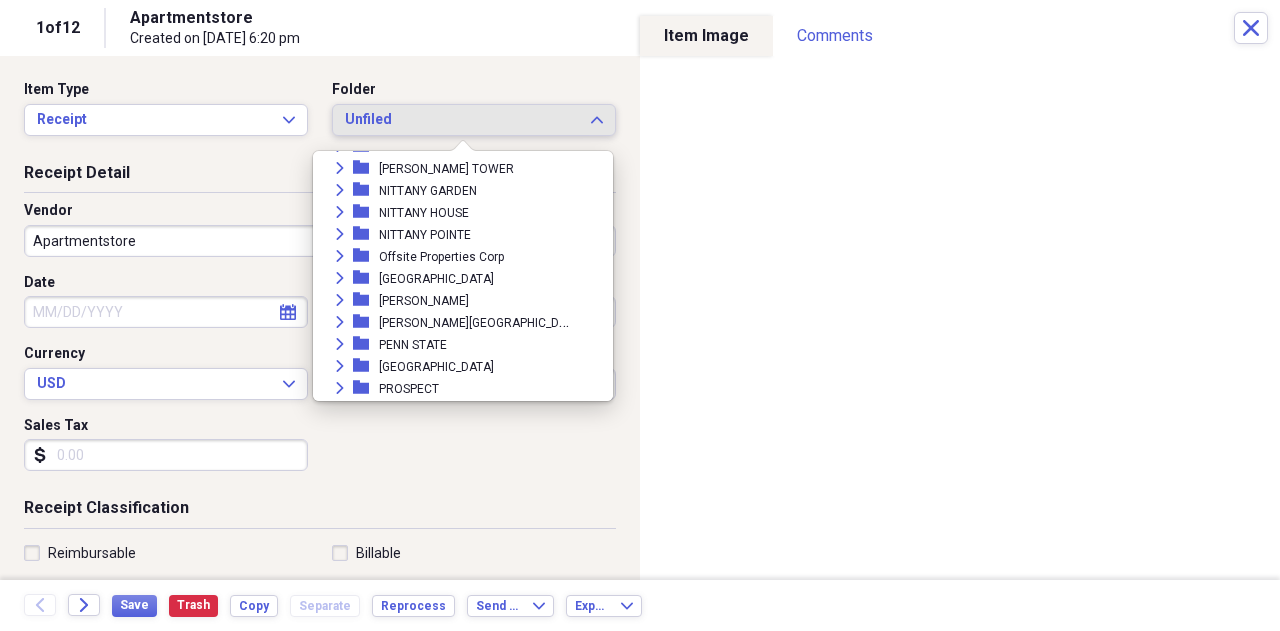 scroll, scrollTop: 1219, scrollLeft: 0, axis: vertical 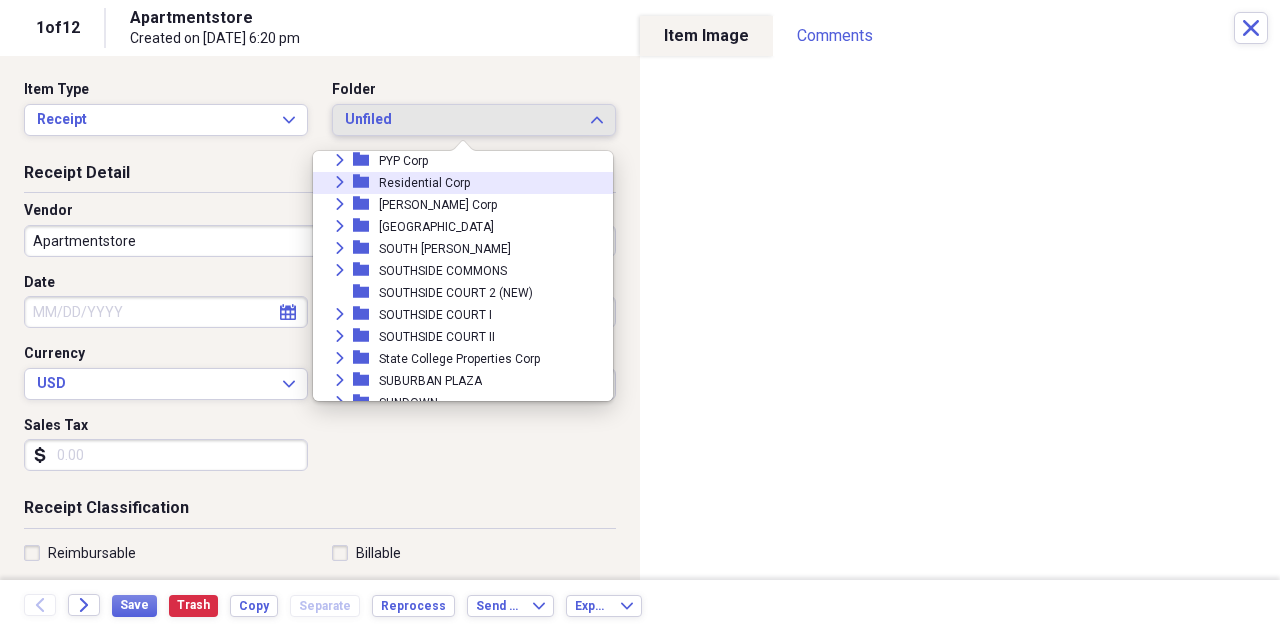 click on "Residential Corp" at bounding box center [424, 183] 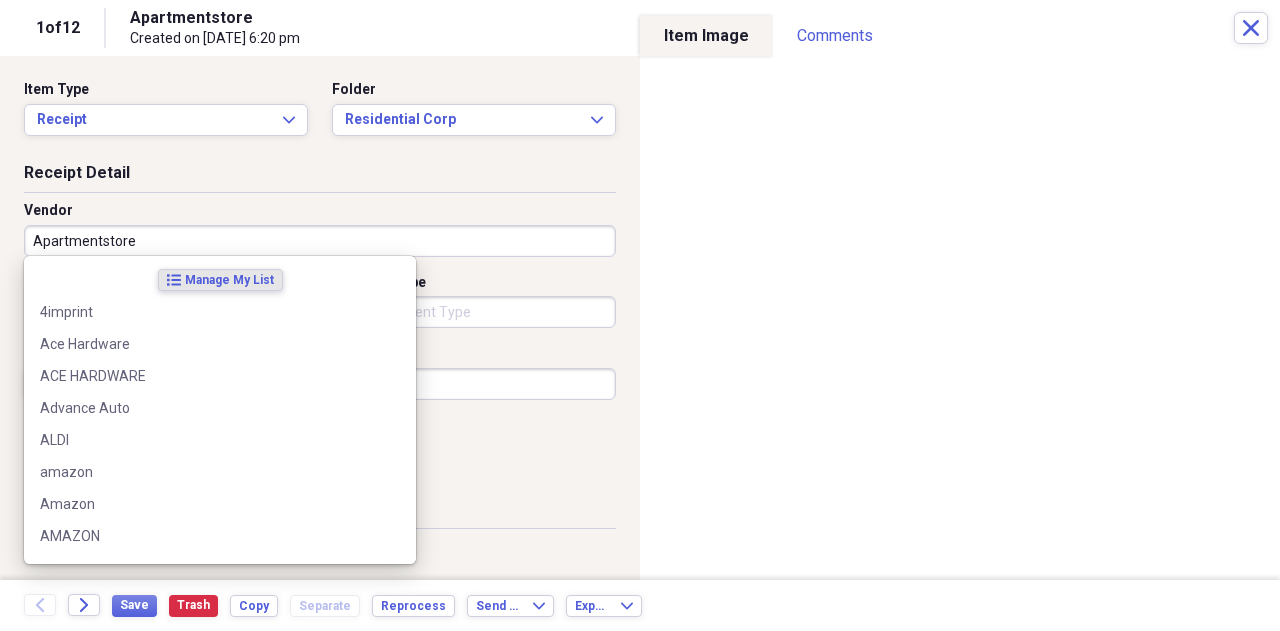 click on "Apartmentstore" at bounding box center [320, 241] 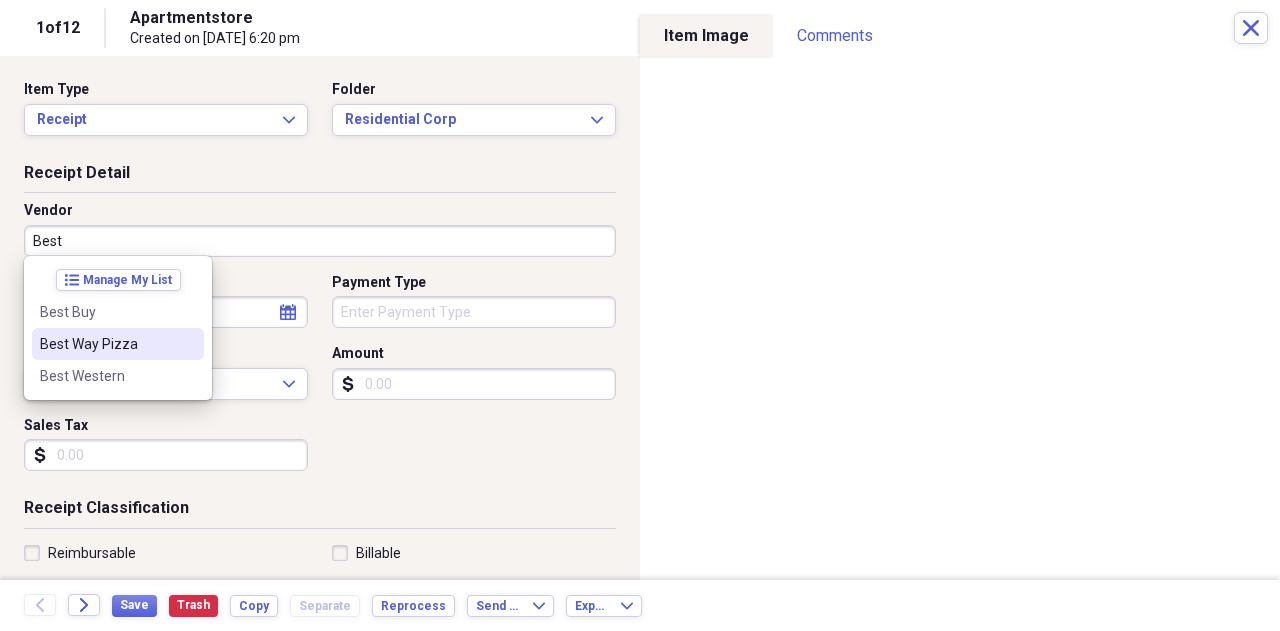 click on "Best Way Pizza" at bounding box center [118, 344] 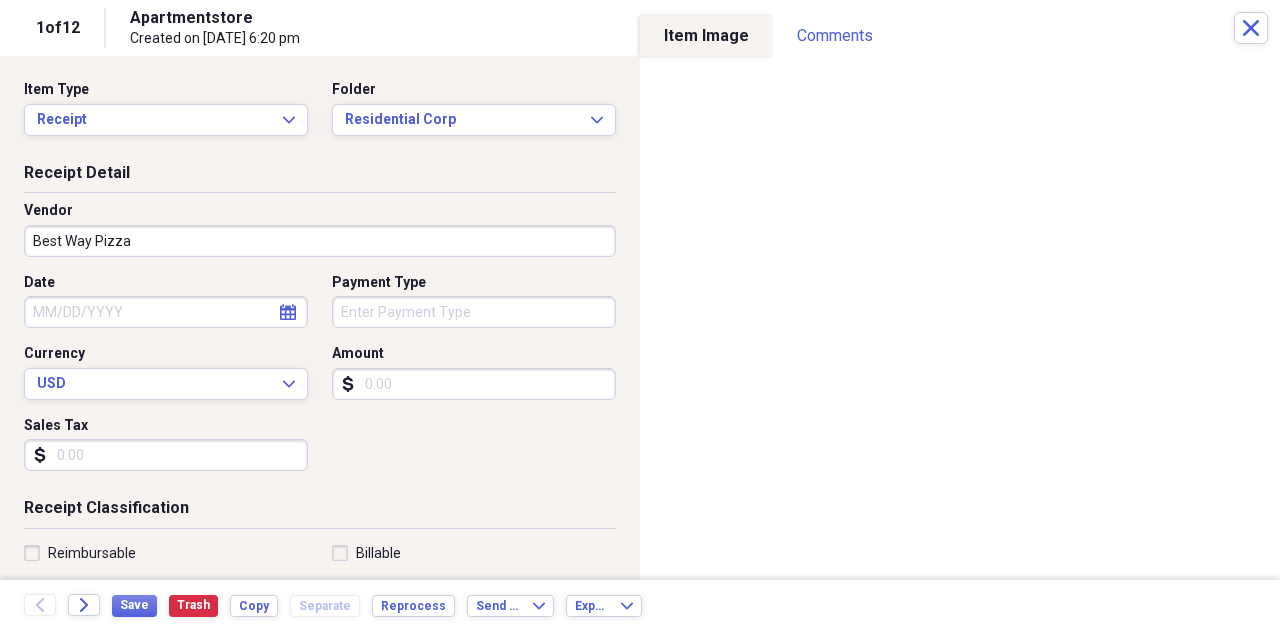 type on "5206 ADVERTISING RESIDENT EVENTS" 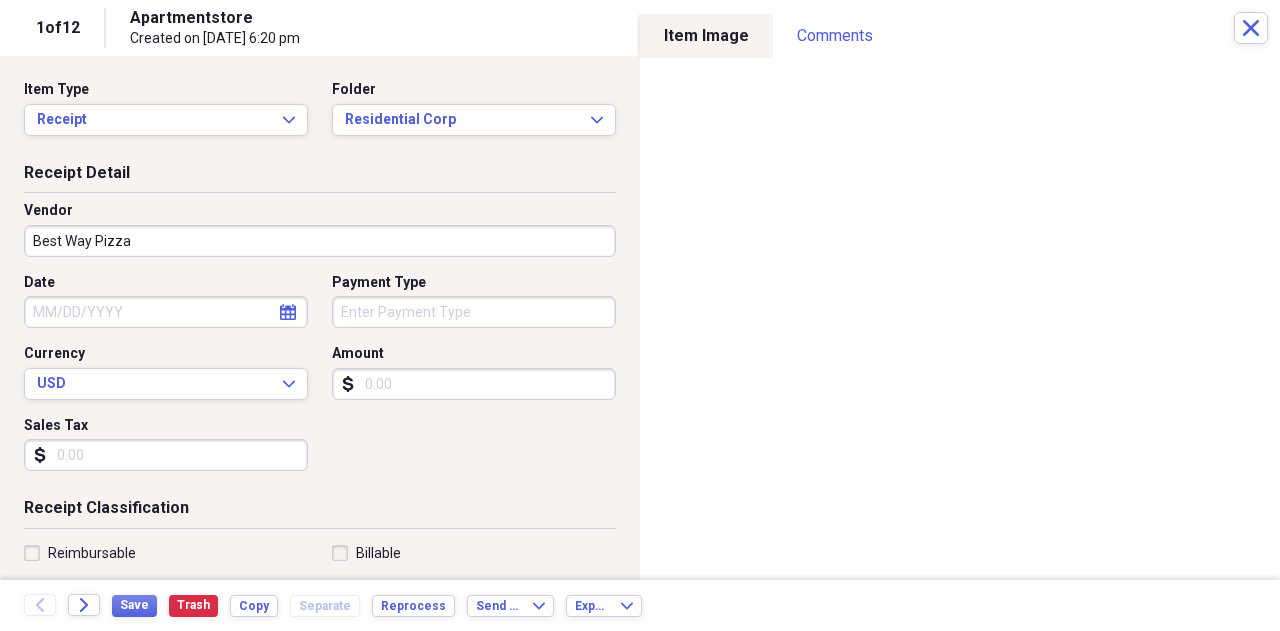 click 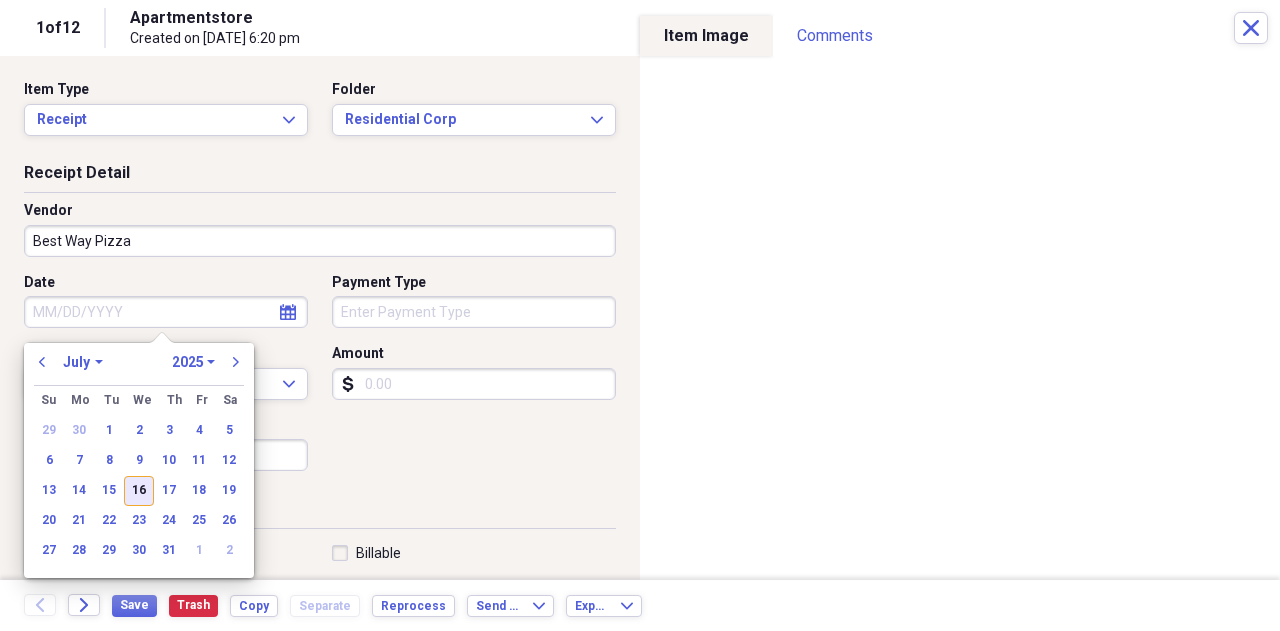click on "16" at bounding box center (139, 491) 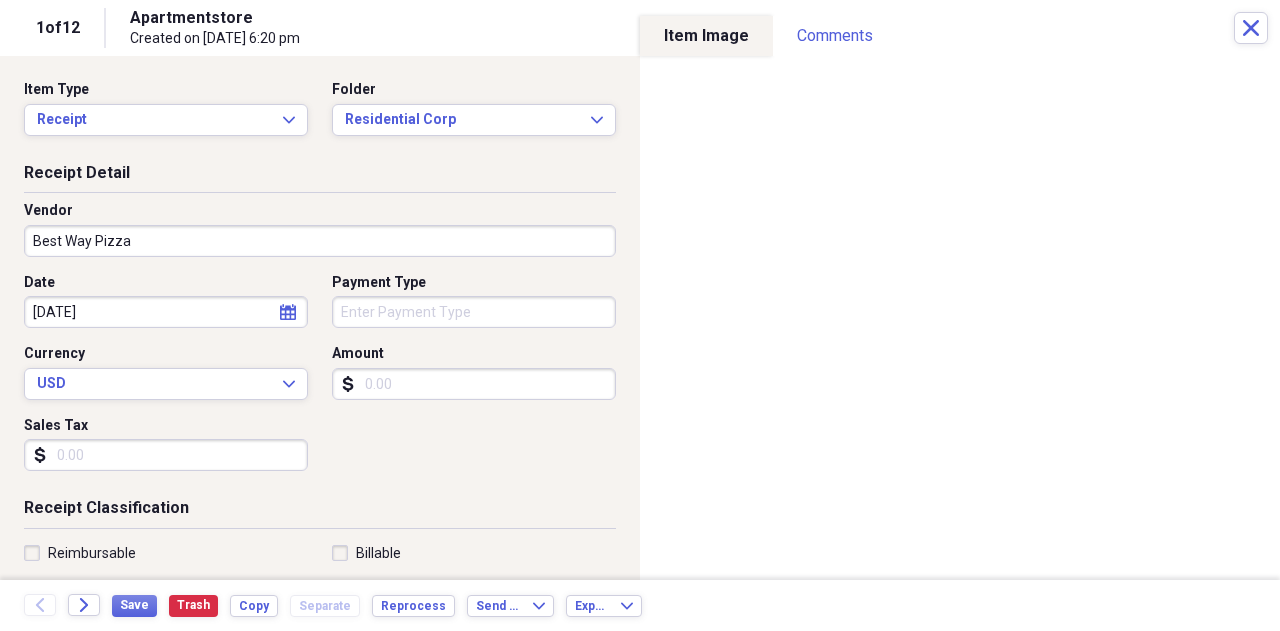 click on "Payment Type" at bounding box center (474, 312) 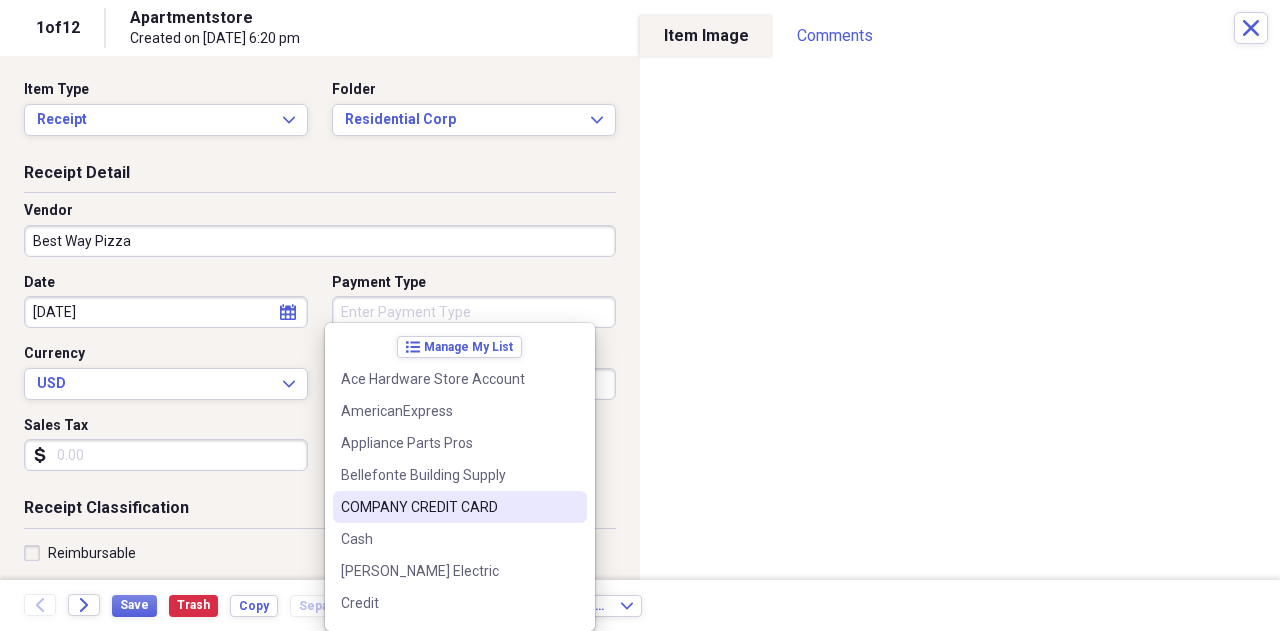 click on "COMPANY CREDIT CARD" at bounding box center [460, 507] 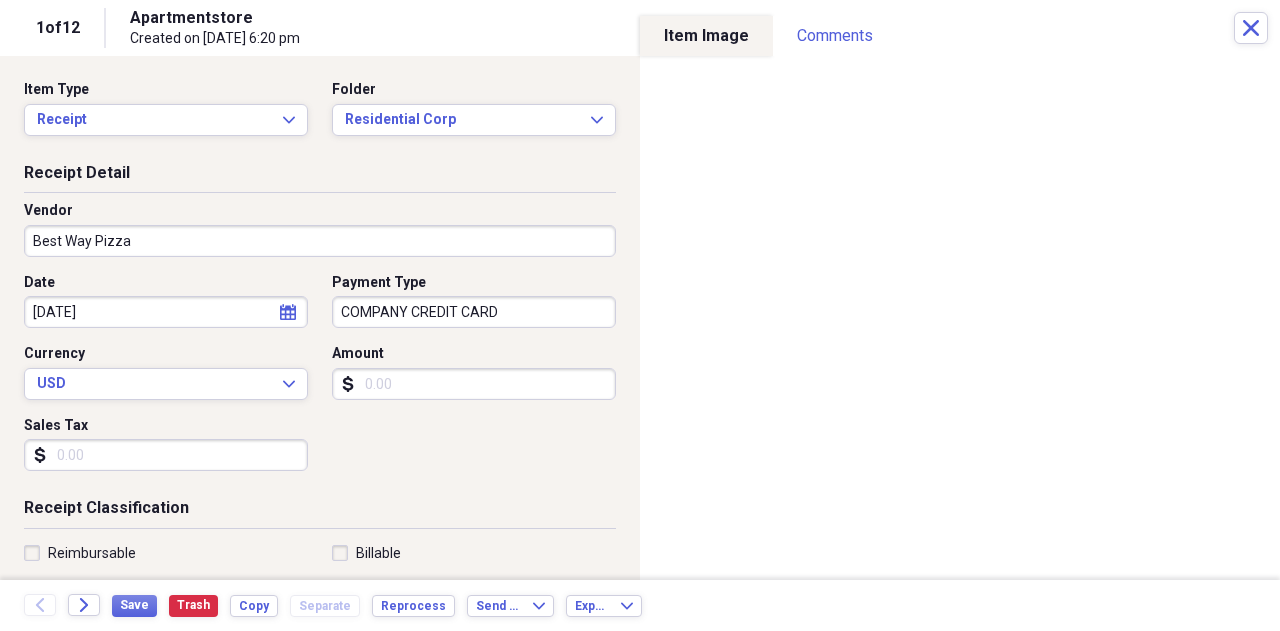 click on "Amount" at bounding box center [474, 384] 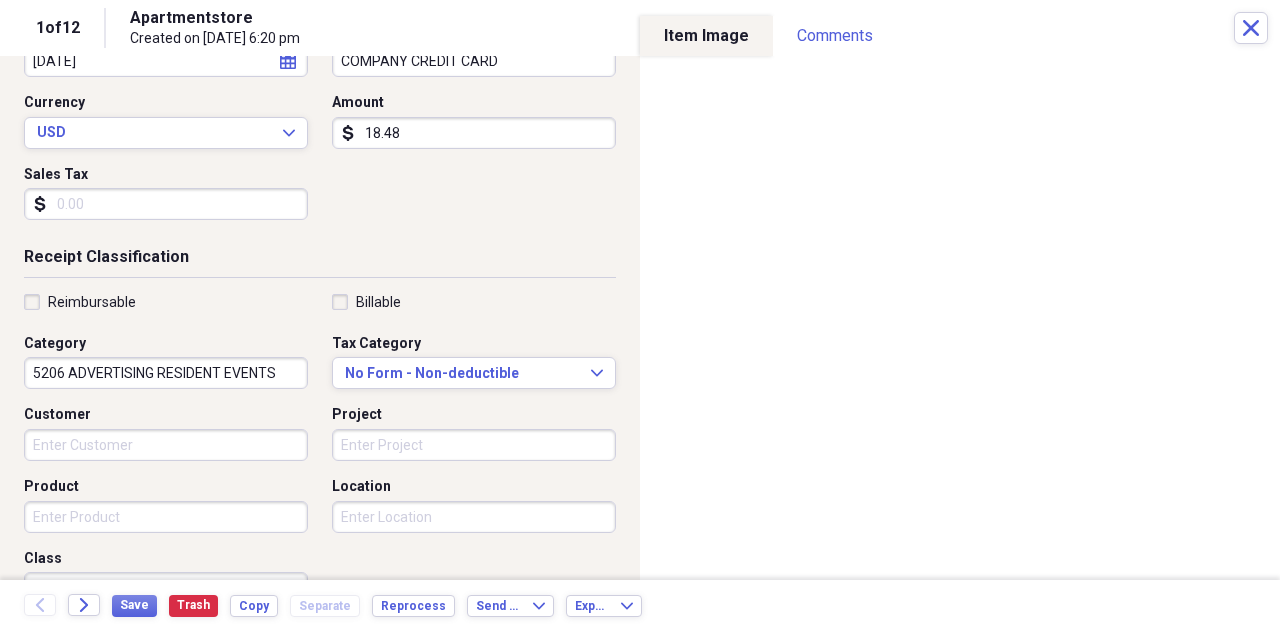 scroll, scrollTop: 262, scrollLeft: 0, axis: vertical 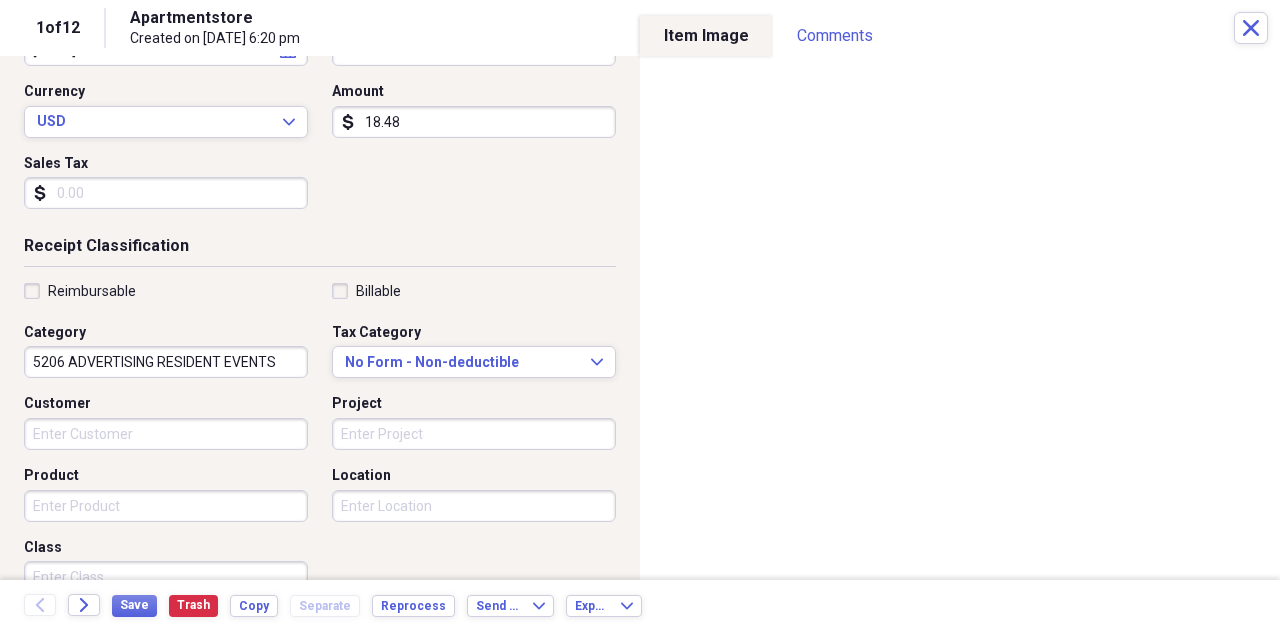 type on "18.48" 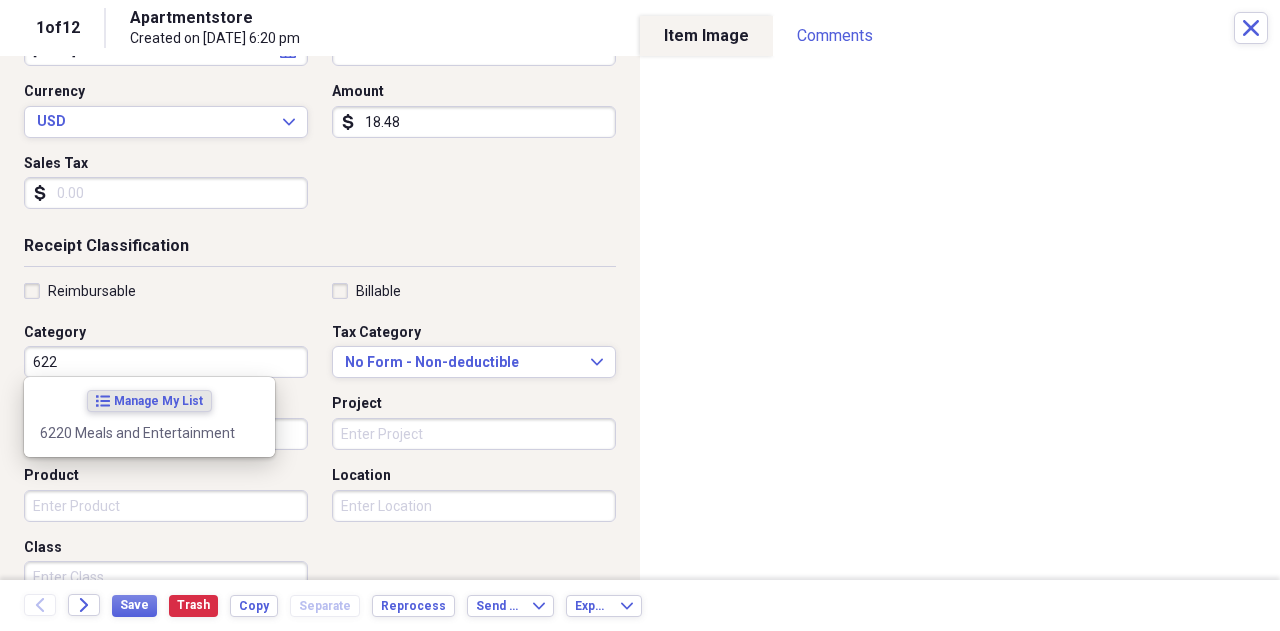 click on "6220 Meals and Entertainment" at bounding box center [149, 433] 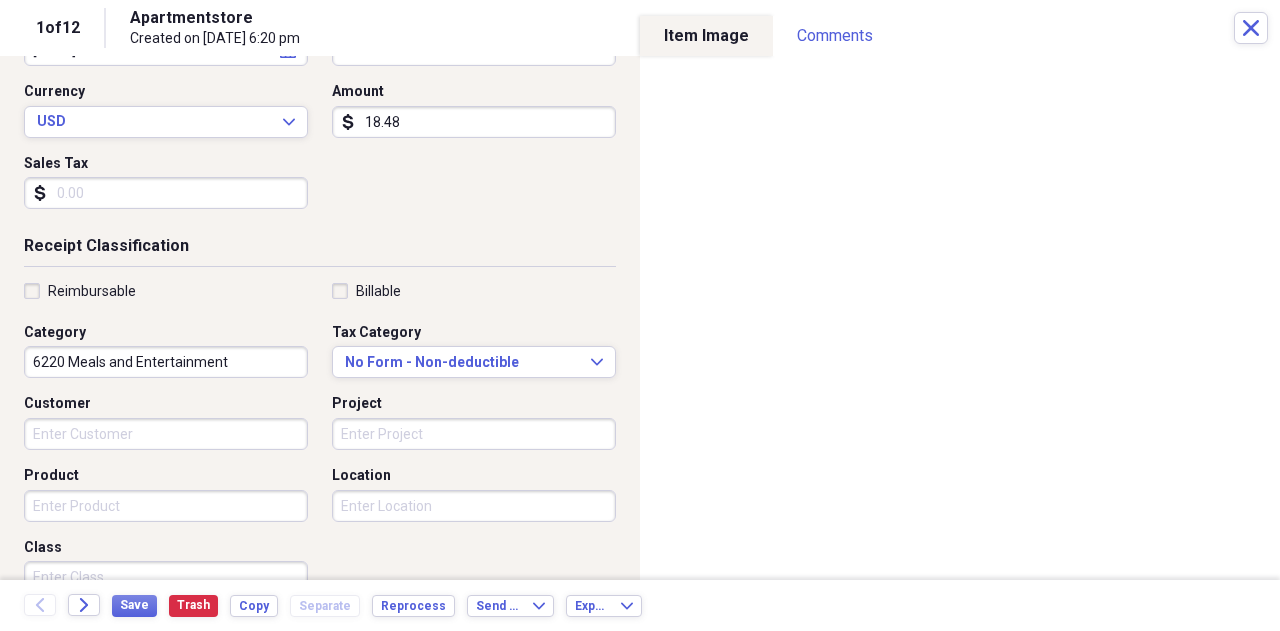 click on "Project" at bounding box center (474, 434) 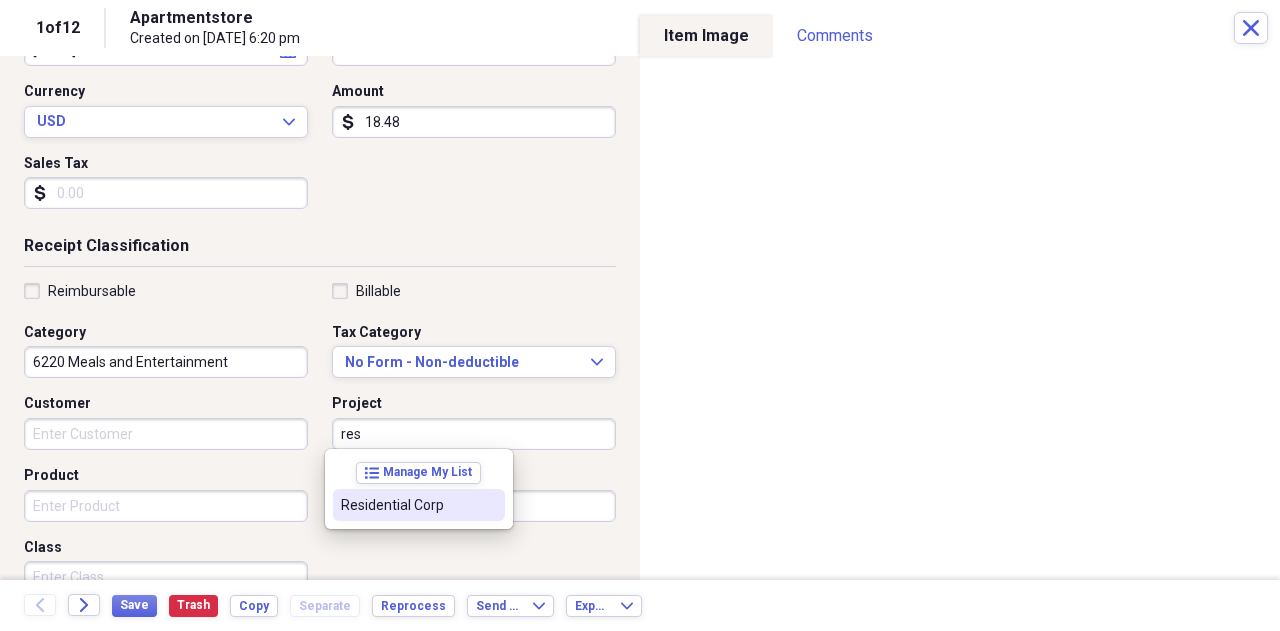 click on "Residential Corp" at bounding box center [407, 505] 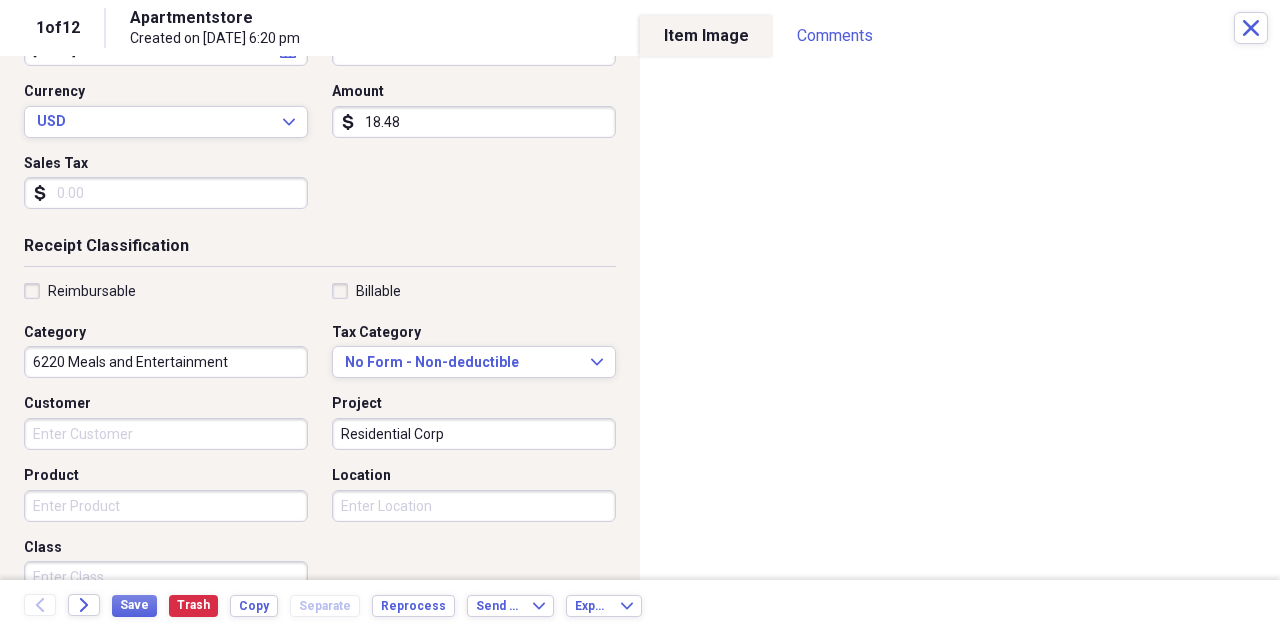 click on "Reimbursable Billable Category 6220 Meals and Entertainment Tax Category No Form - Non-deductible Expand Customer Project Residential Corp Product Location Class" at bounding box center (320, 442) 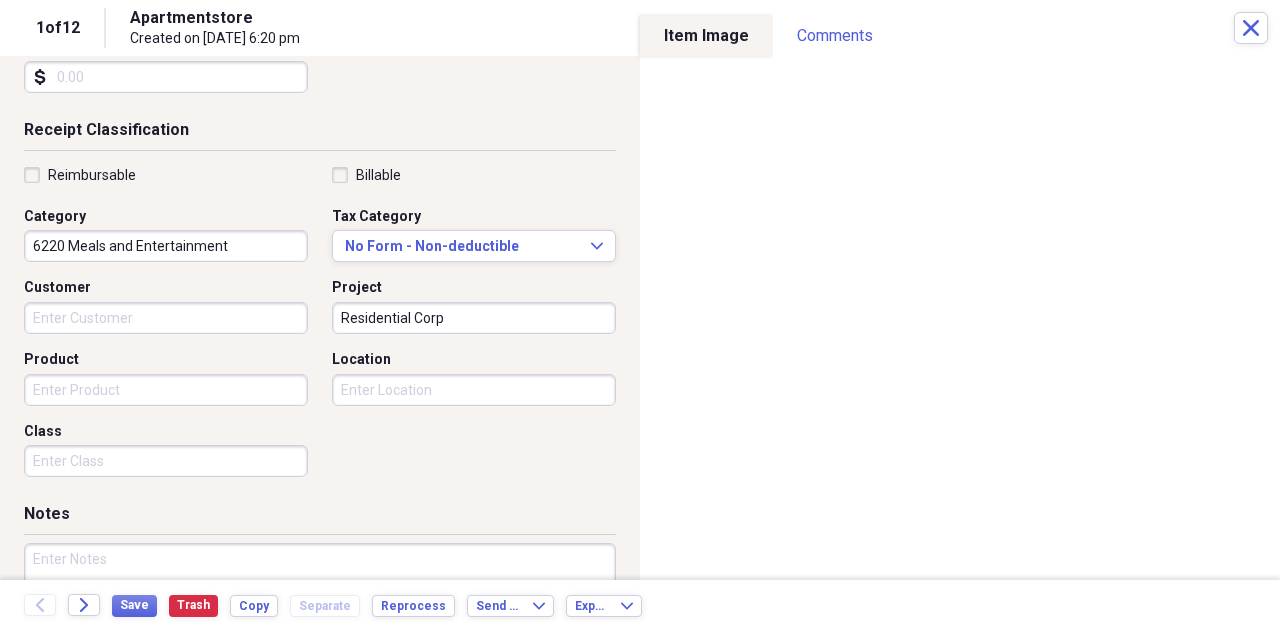 scroll, scrollTop: 494, scrollLeft: 0, axis: vertical 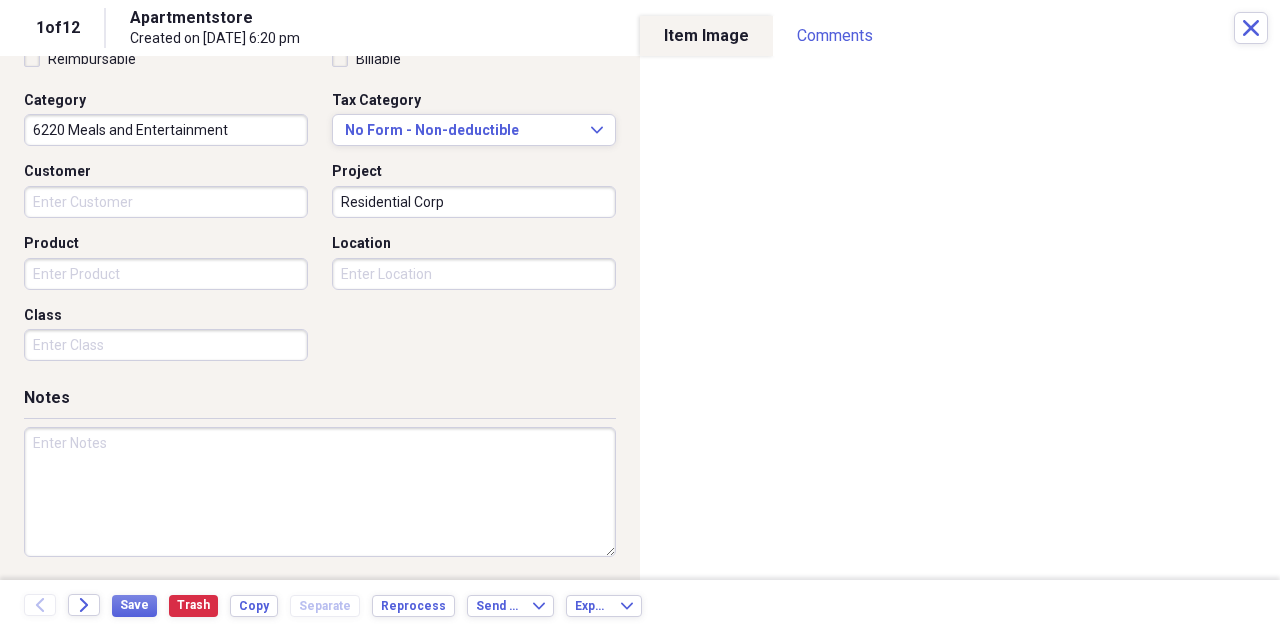 click at bounding box center (320, 492) 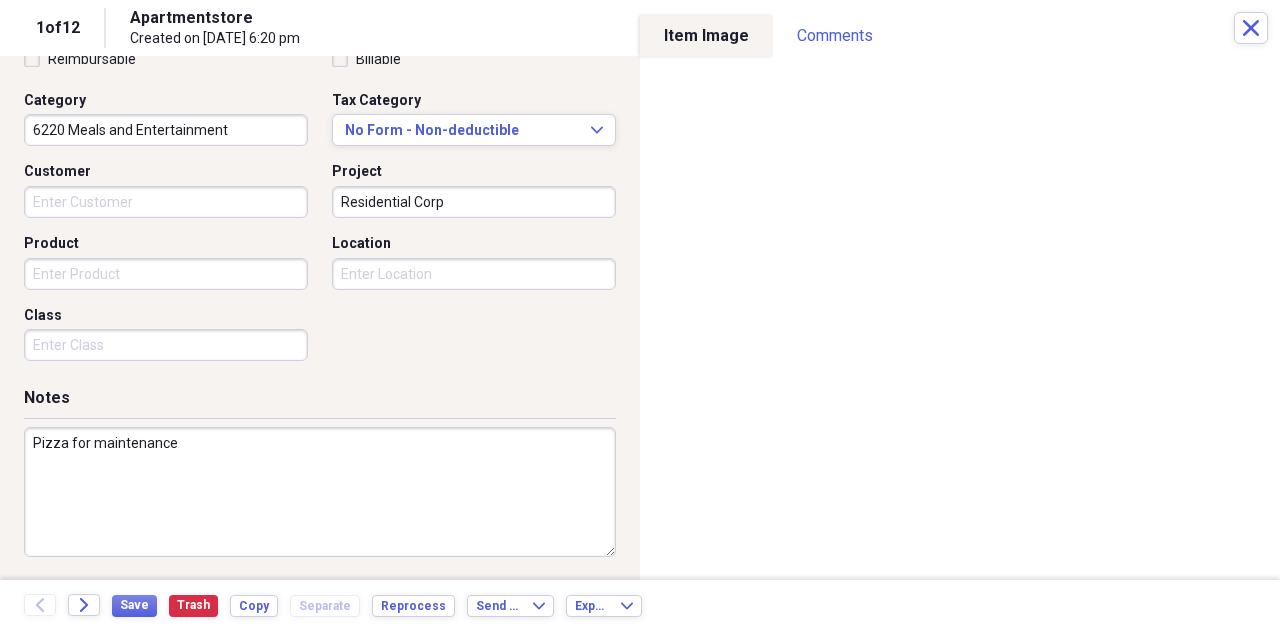 type on "Pizza for maintenance" 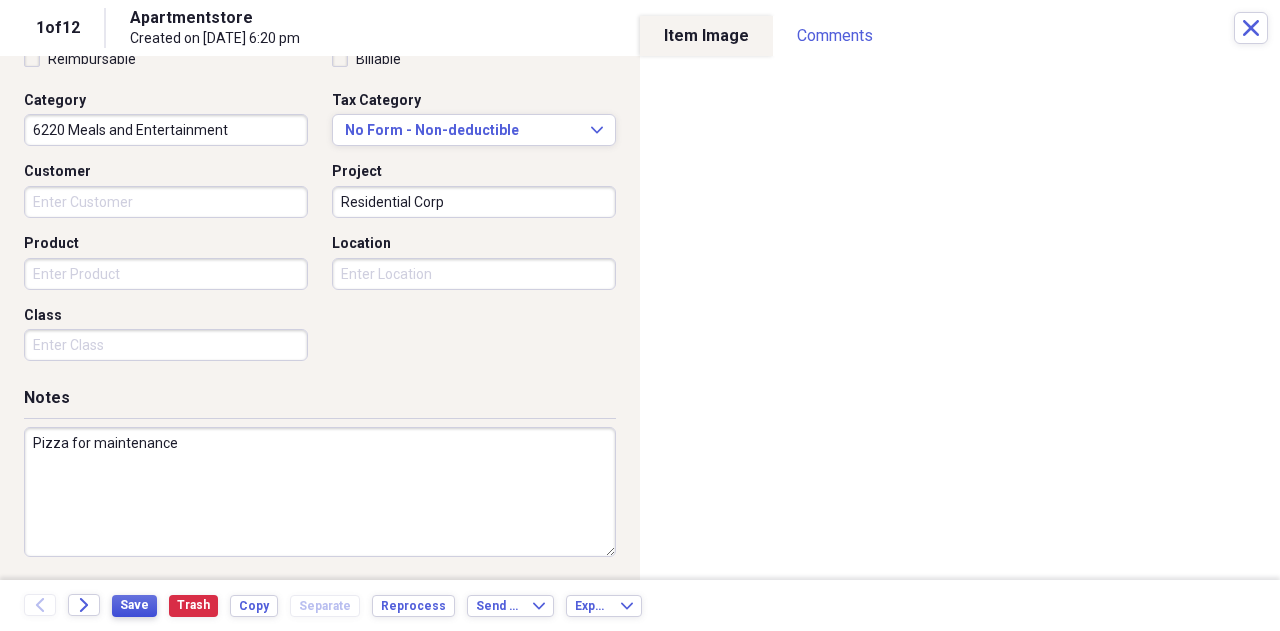 click on "Save" at bounding box center (134, 605) 